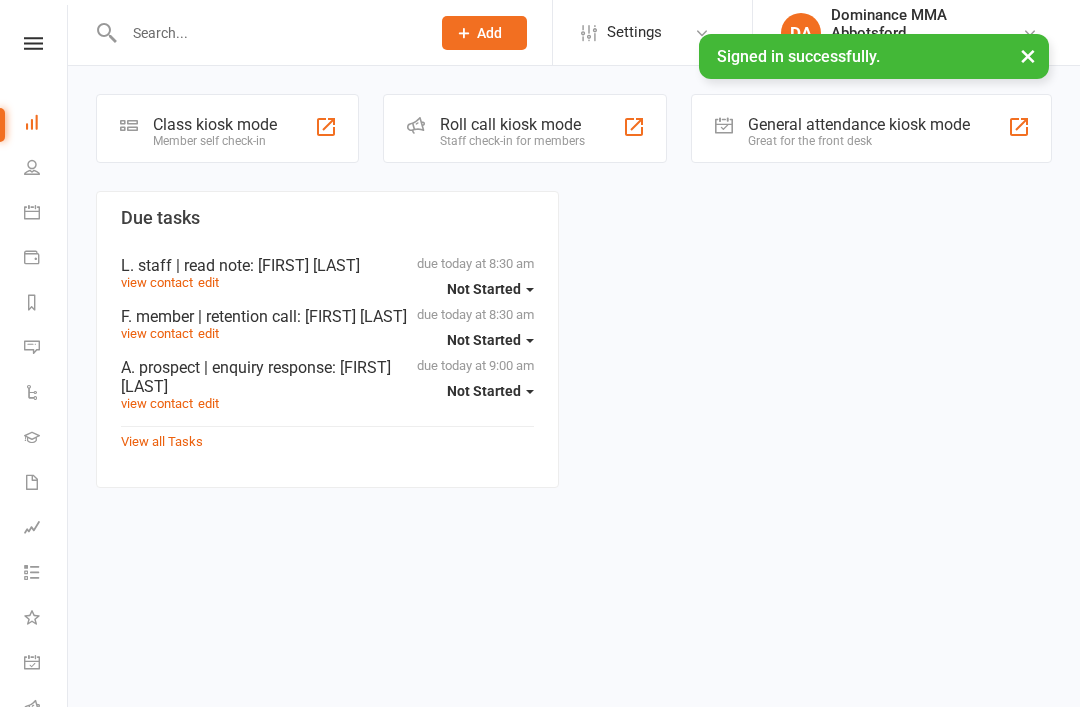 scroll, scrollTop: 0, scrollLeft: 0, axis: both 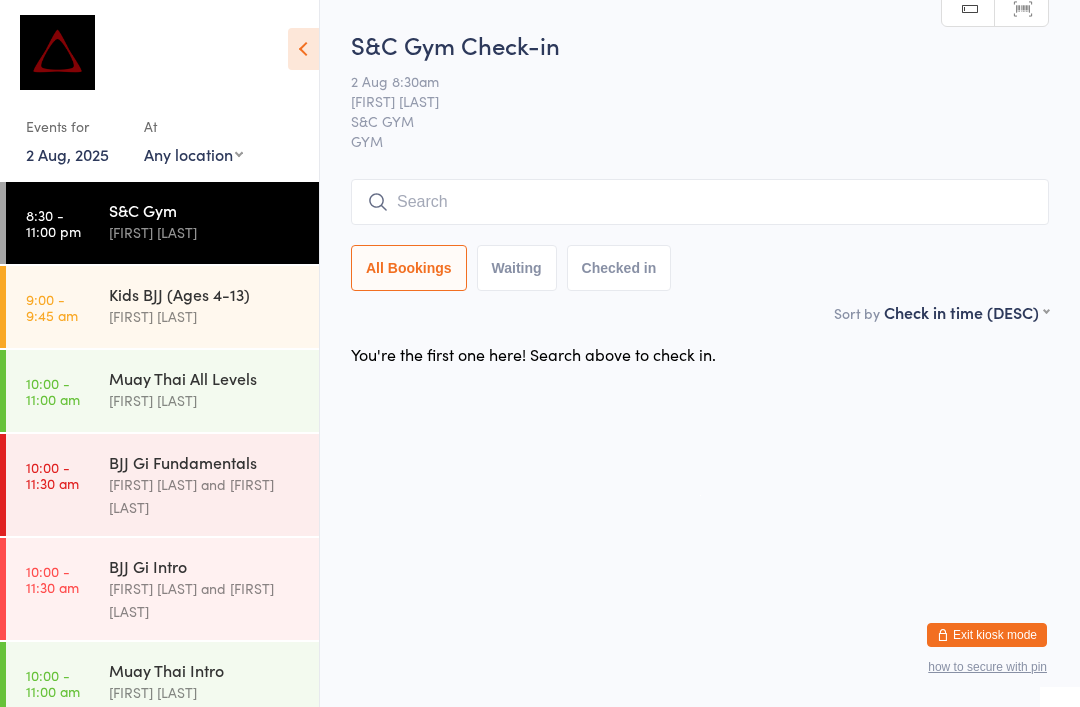 click on "Exit kiosk mode" at bounding box center [987, 635] 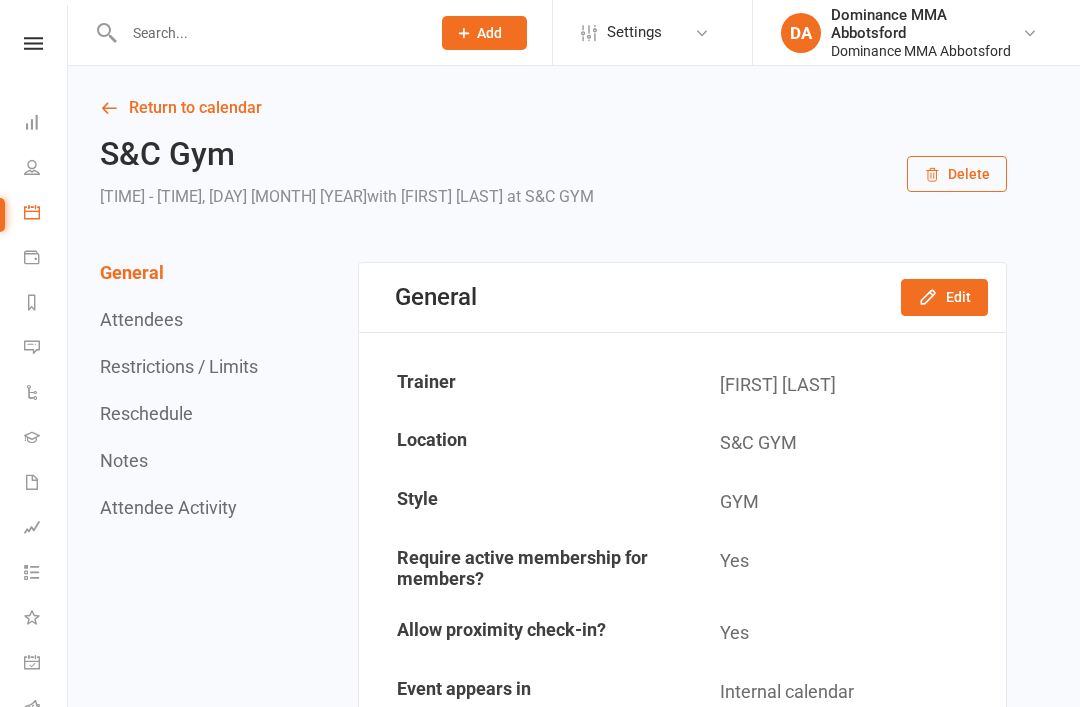 scroll, scrollTop: 0, scrollLeft: 0, axis: both 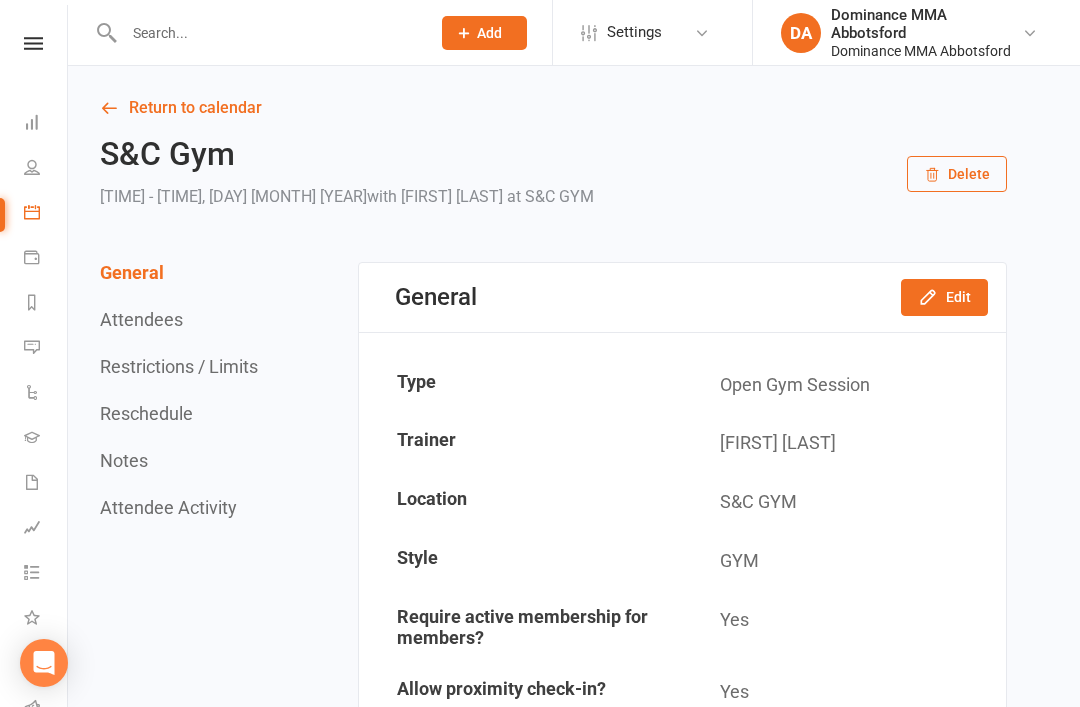 click at bounding box center [267, 33] 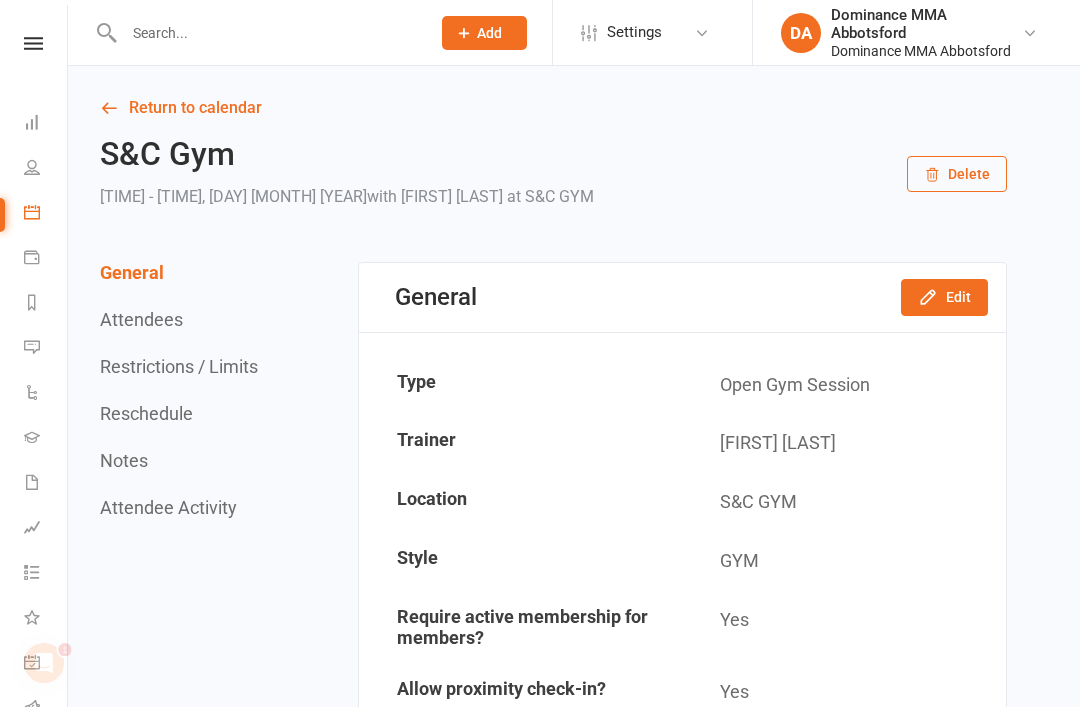 scroll, scrollTop: 0, scrollLeft: 0, axis: both 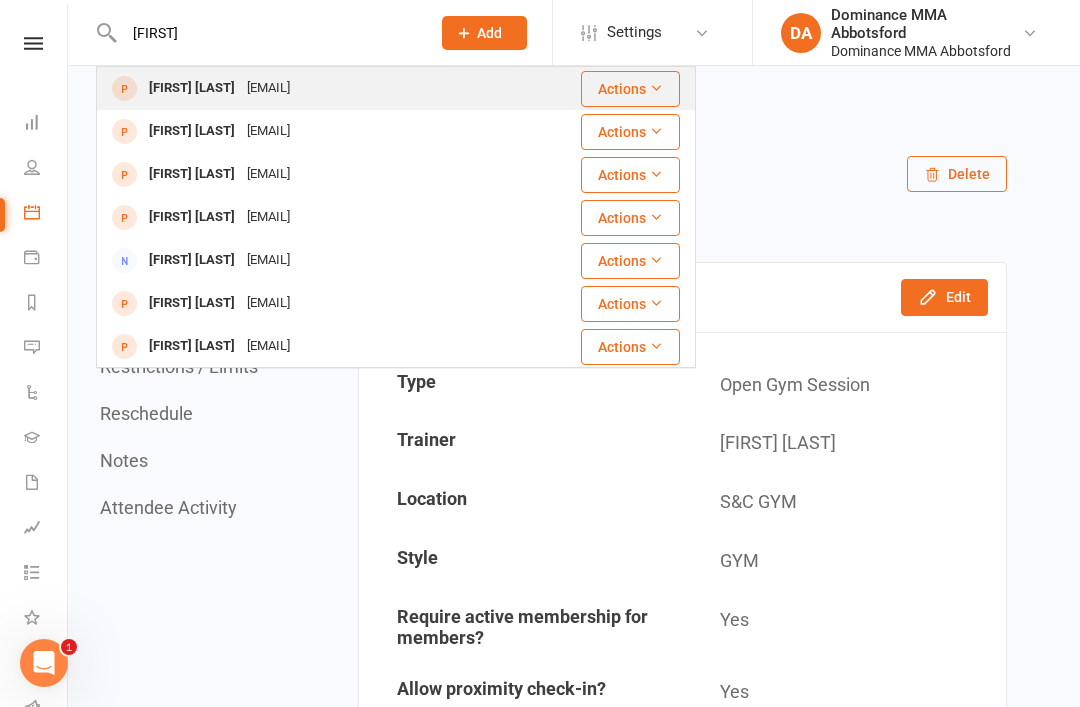 type on "[FIRST]" 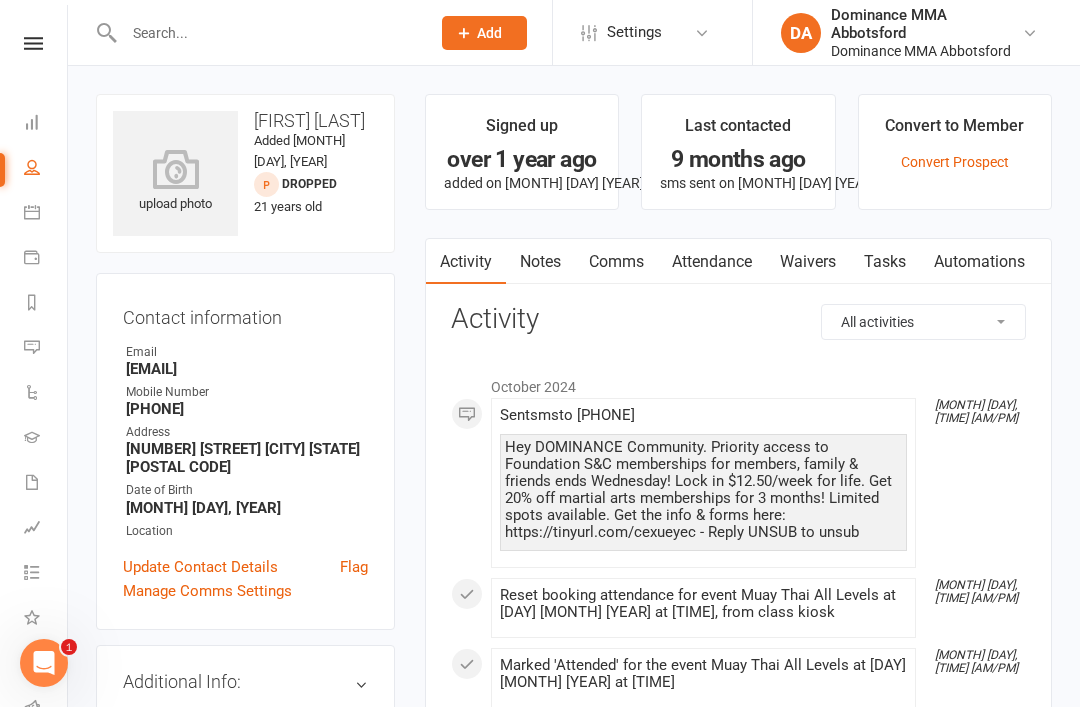 click at bounding box center (267, 33) 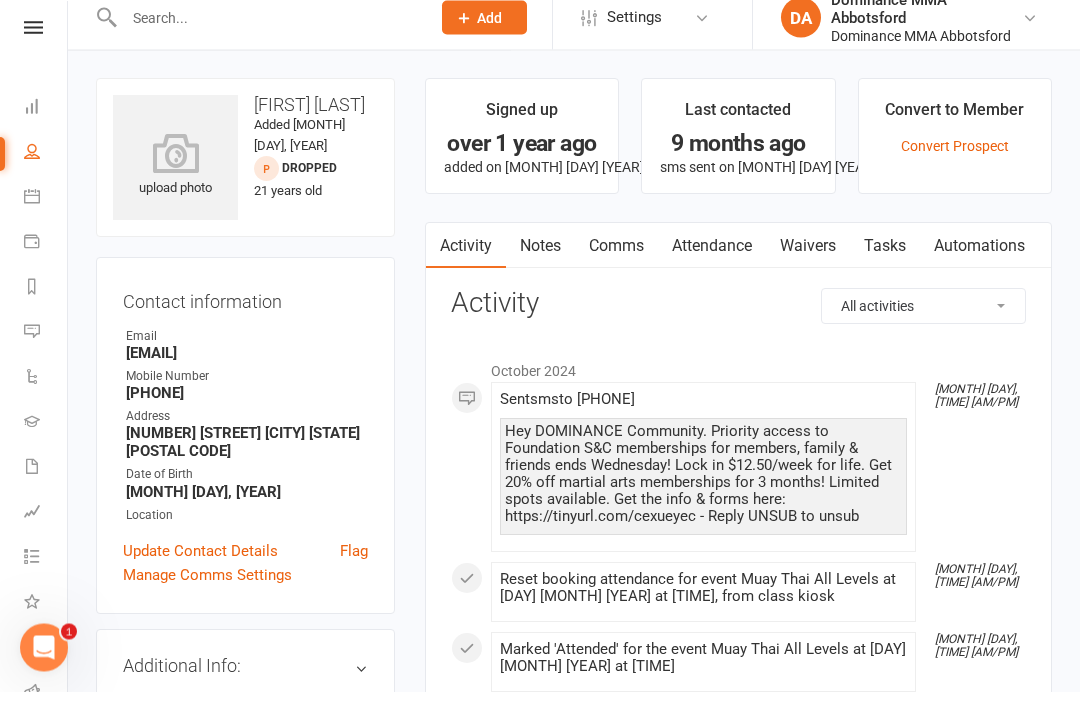 click on "All activities Bookings / Attendances Communications Notes Failed SMSes Gradings Members Memberships Mobile App POS Sales Payments Credit Vouchers Prospects Reports Automations Tasks Waivers Workouts Kiosk Mode Consent Assessments Contact Flags Family Relationships" at bounding box center [923, 322] 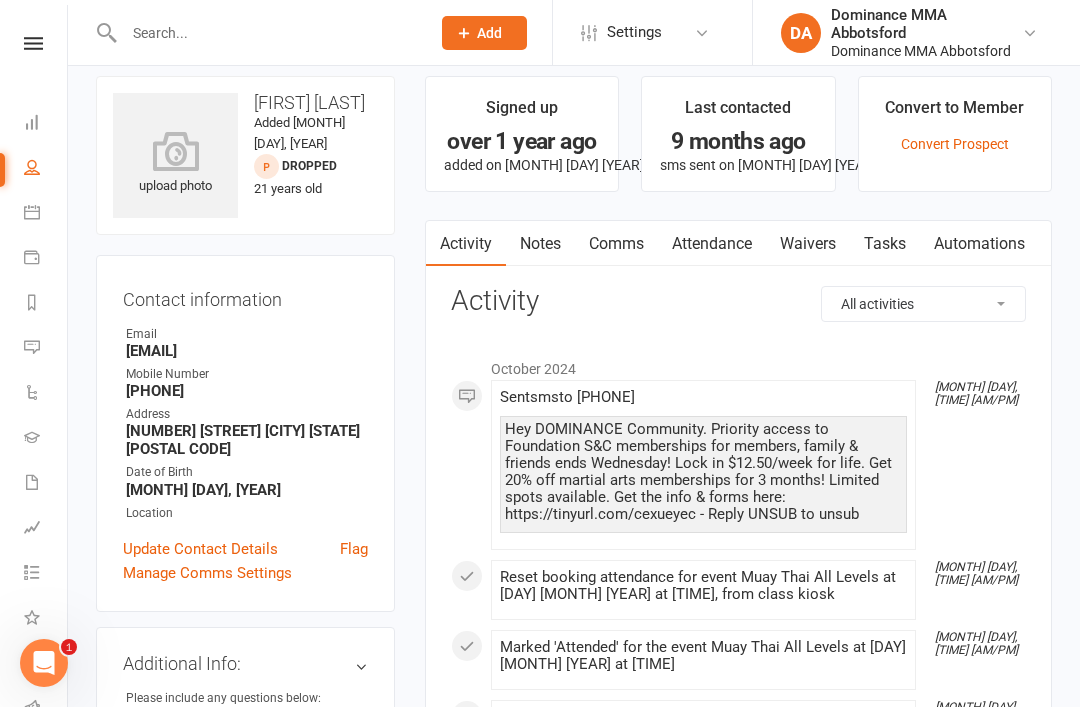 scroll, scrollTop: 25, scrollLeft: 0, axis: vertical 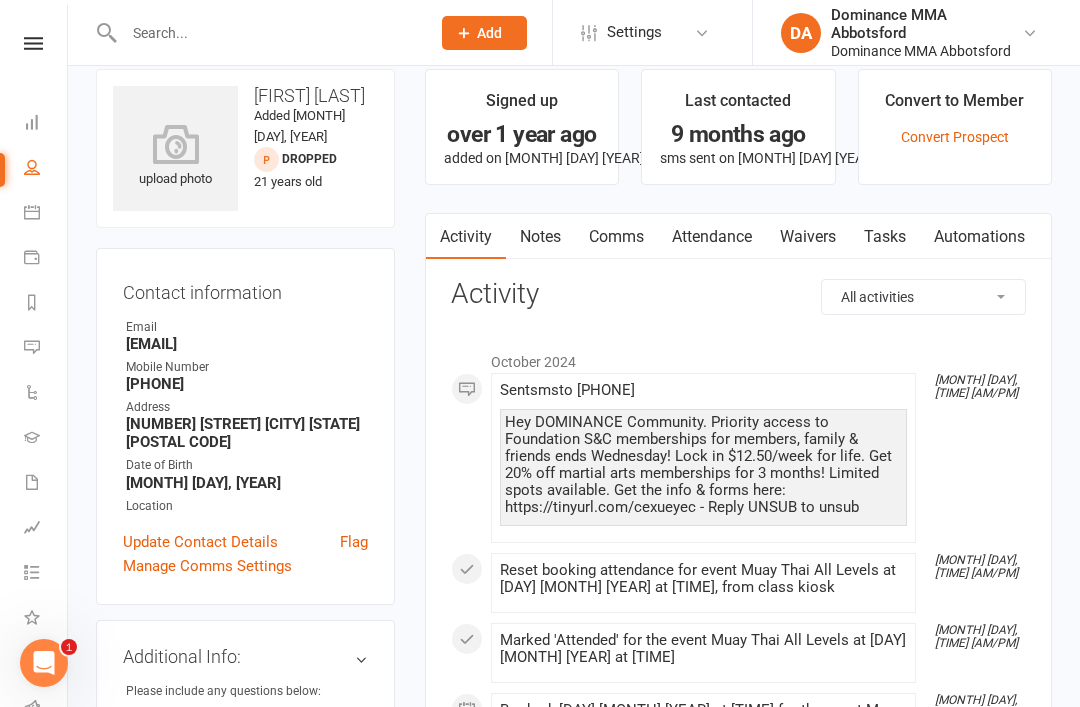 click on "Waivers" at bounding box center (808, 237) 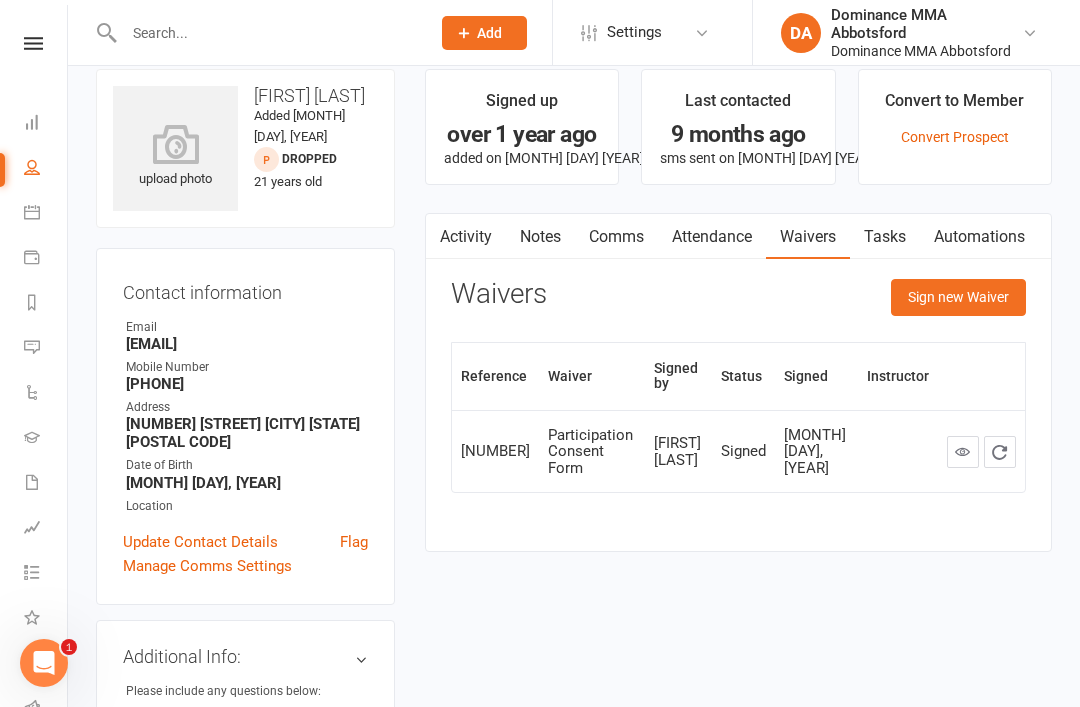 click on "Activity Notes Comms Attendance Waivers Tasks Automations
Waivers Sign new Waiver Reference Waiver Signed by Status Signed Instructor [NUMBER] Participation Consent Form [FIRST] [LAST] Signed [MONTH] [DAY], [YEAR]" at bounding box center (738, 383) 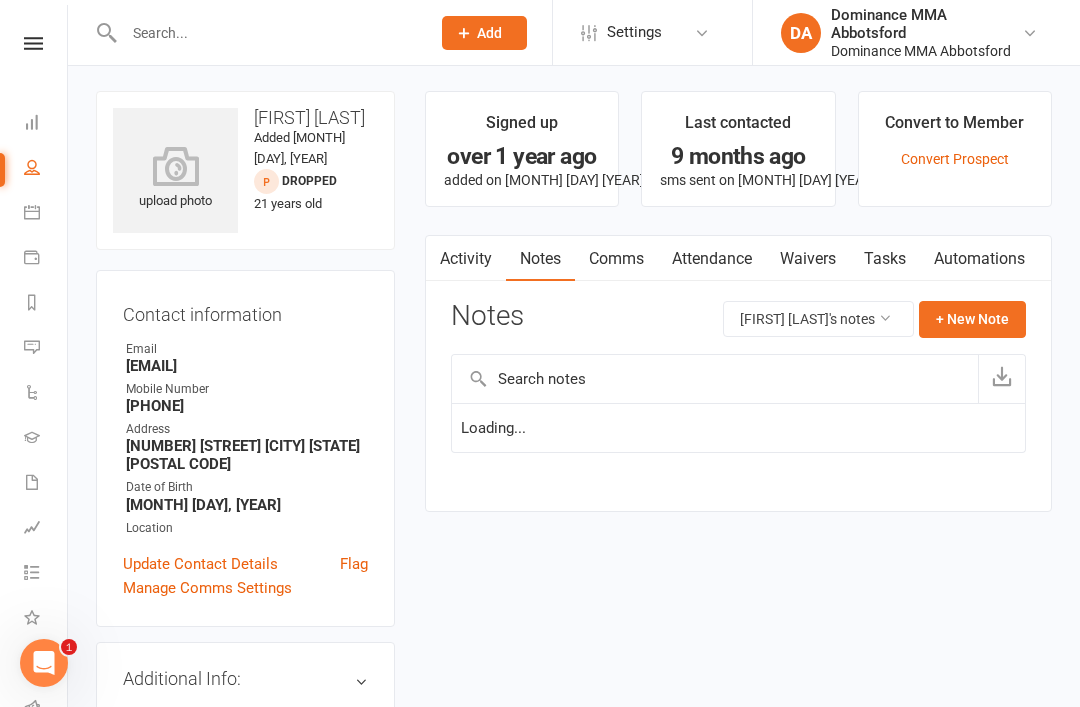 scroll, scrollTop: 4, scrollLeft: 0, axis: vertical 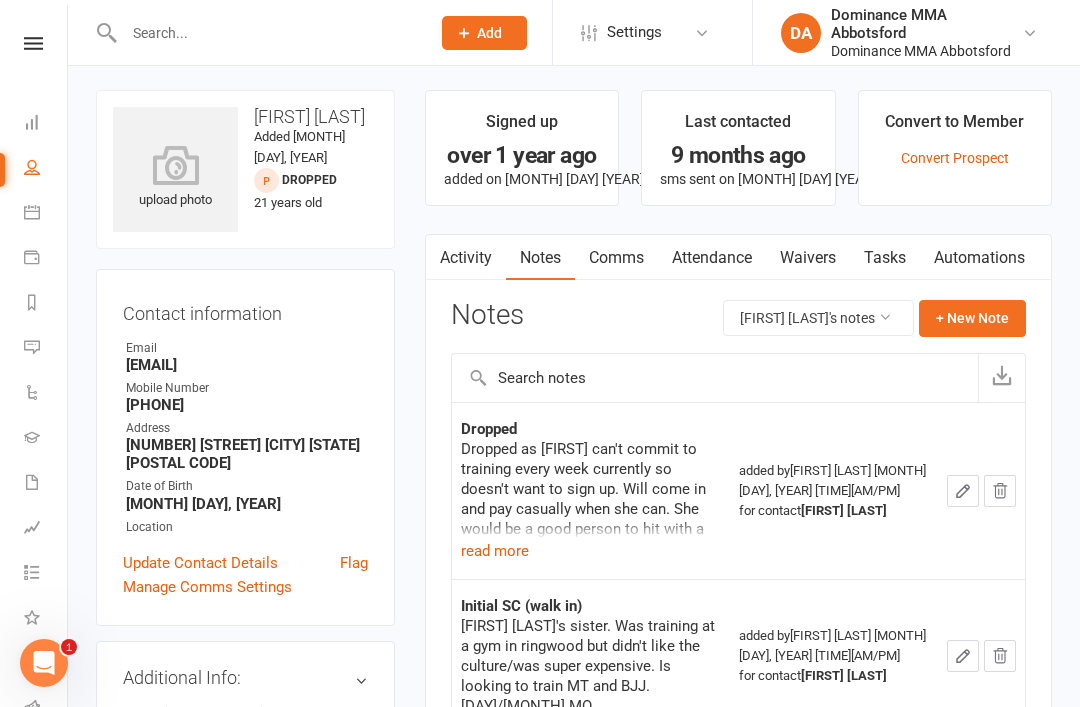 click at bounding box center [267, 33] 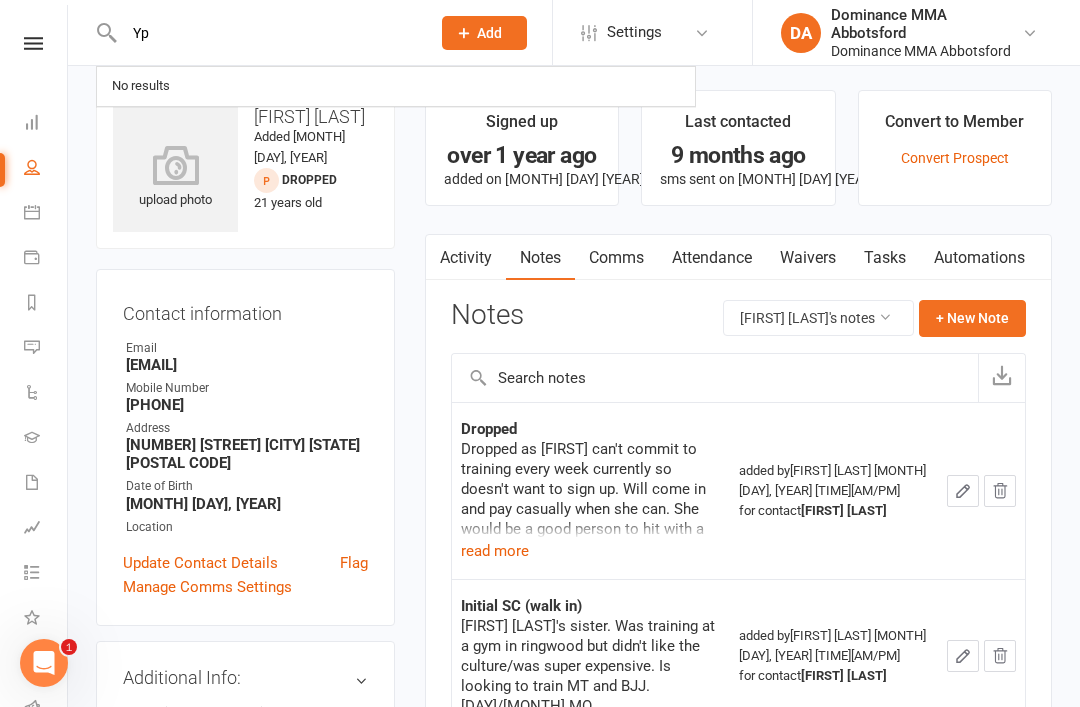 type on "Y" 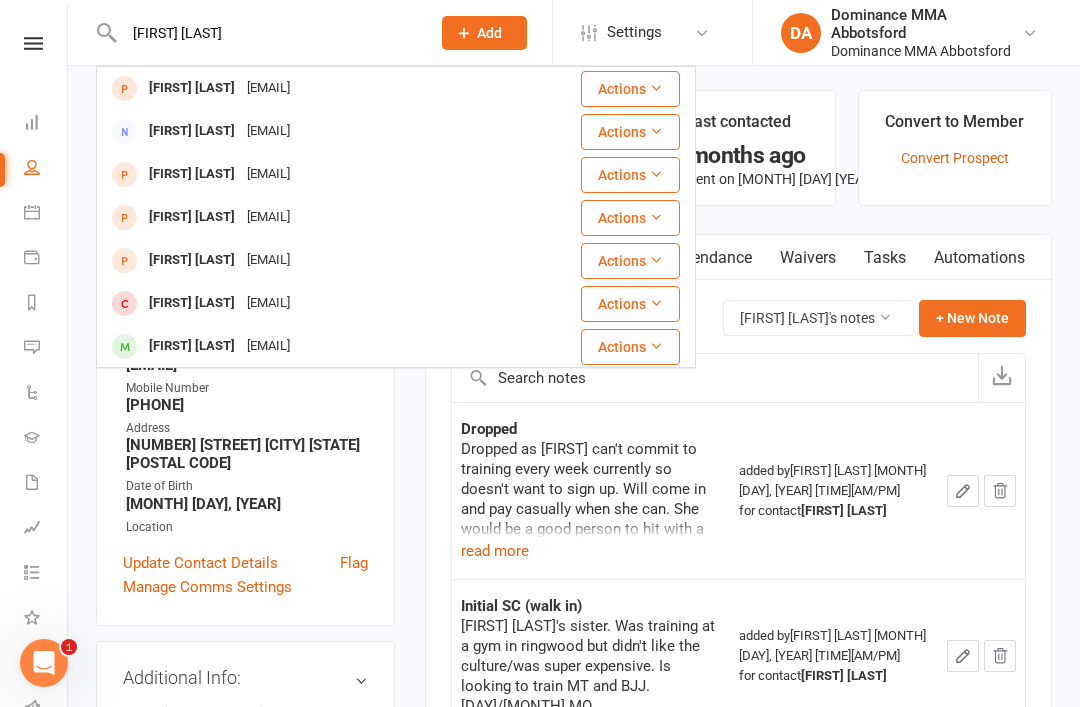 scroll, scrollTop: 0, scrollLeft: 0, axis: both 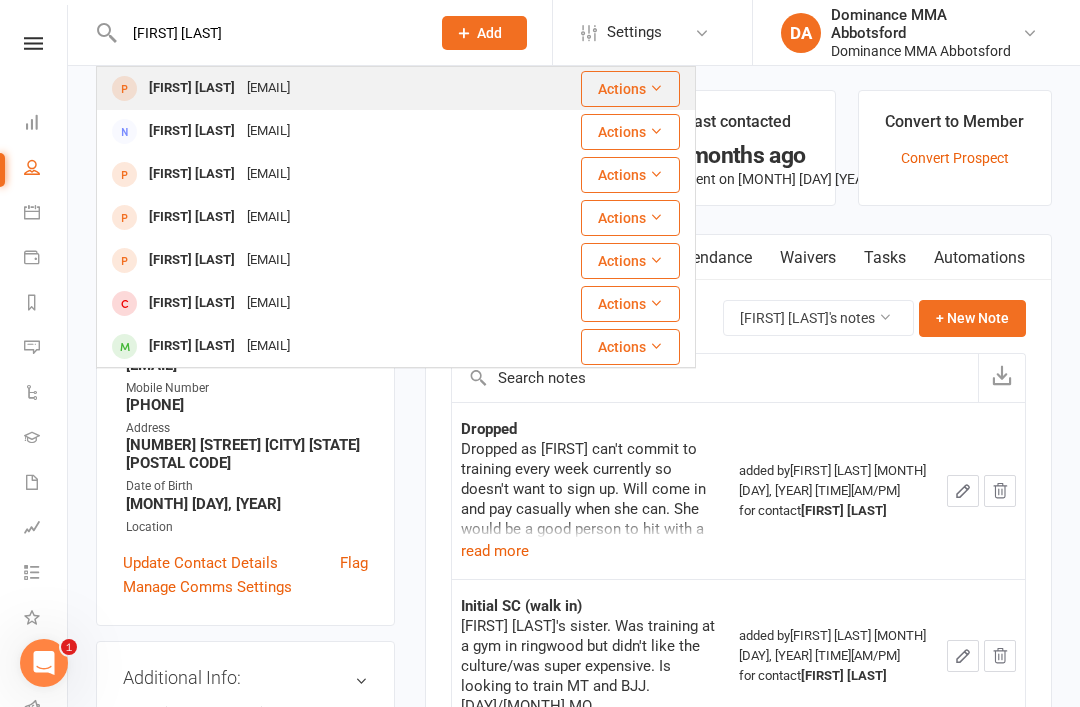 type on "[FIRST] [LAST]" 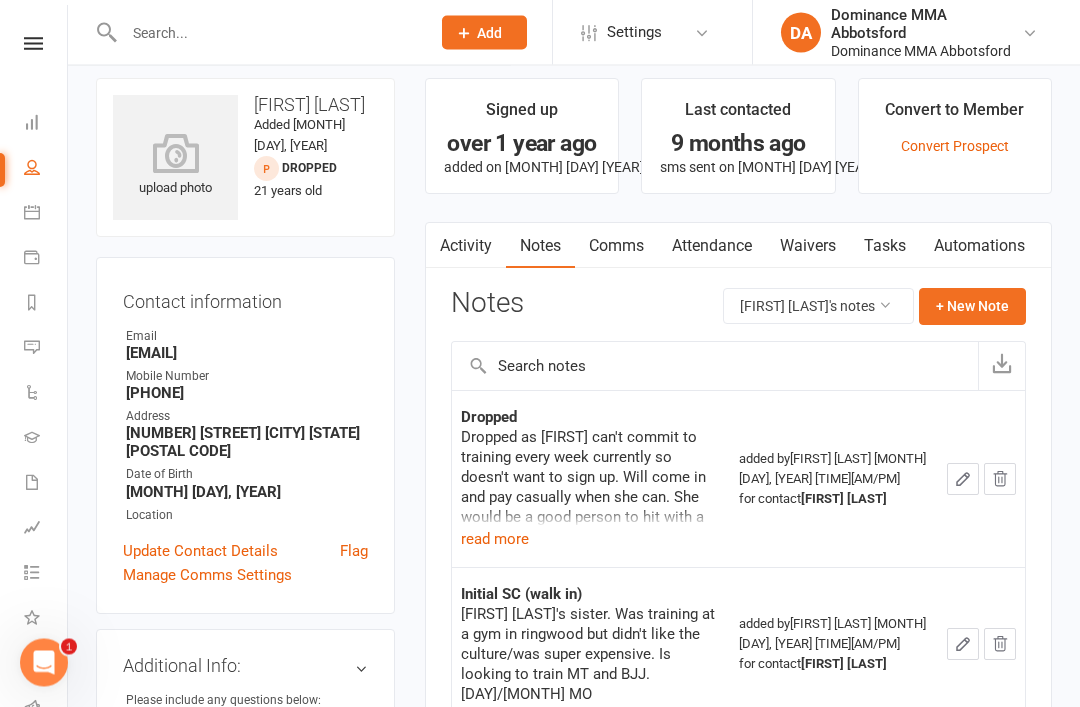 scroll, scrollTop: 0, scrollLeft: 0, axis: both 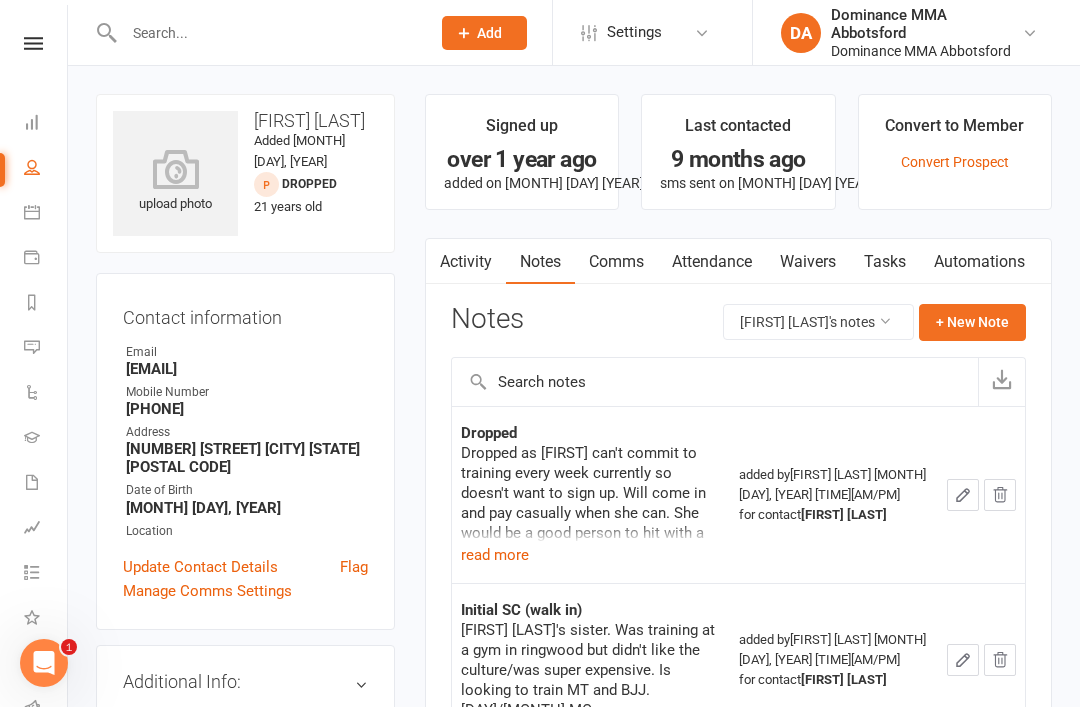 click on "Waivers" at bounding box center (808, 262) 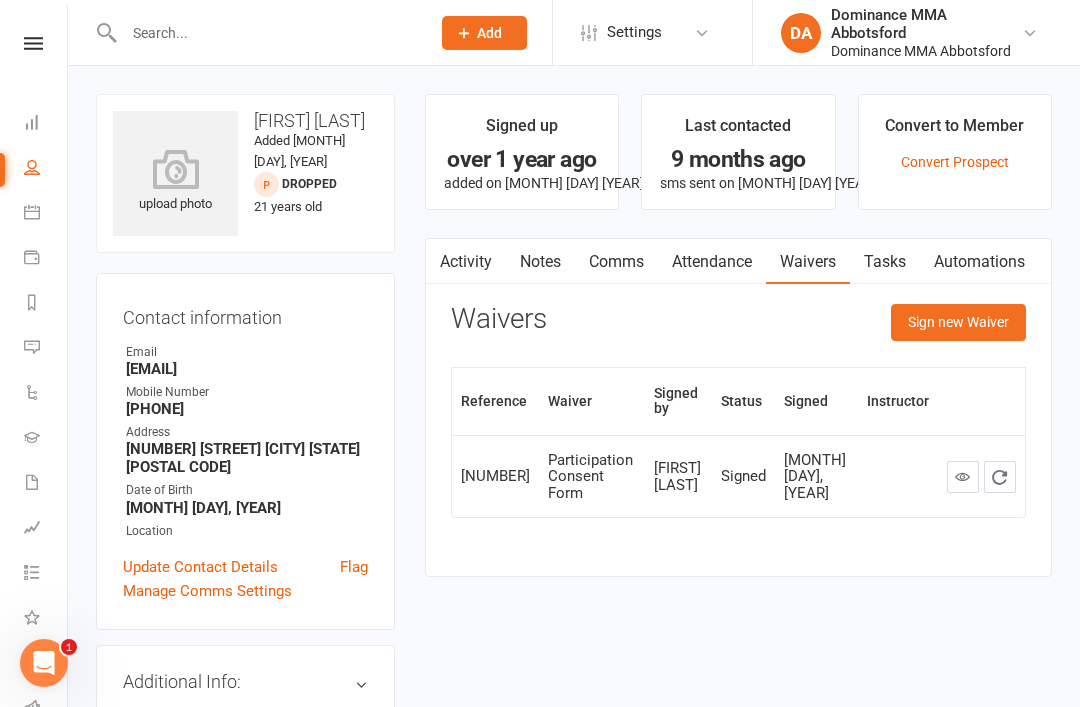 click on "Notes" at bounding box center (540, 262) 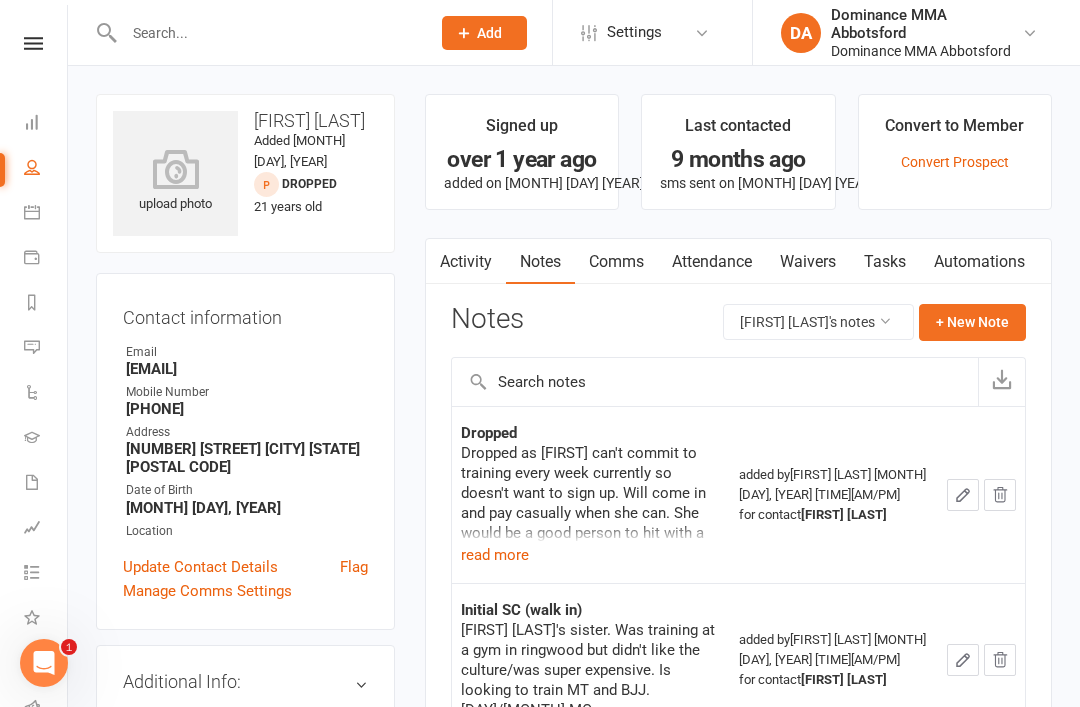 click on "Waivers" at bounding box center (808, 262) 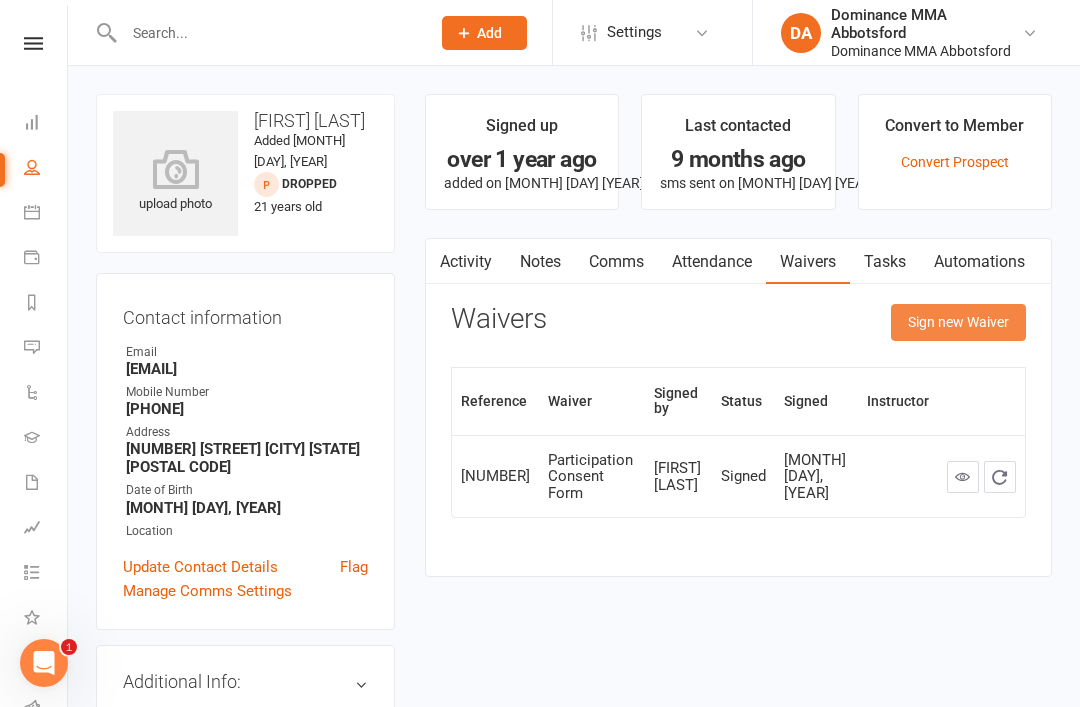 click on "Sign new Waiver" at bounding box center [958, 322] 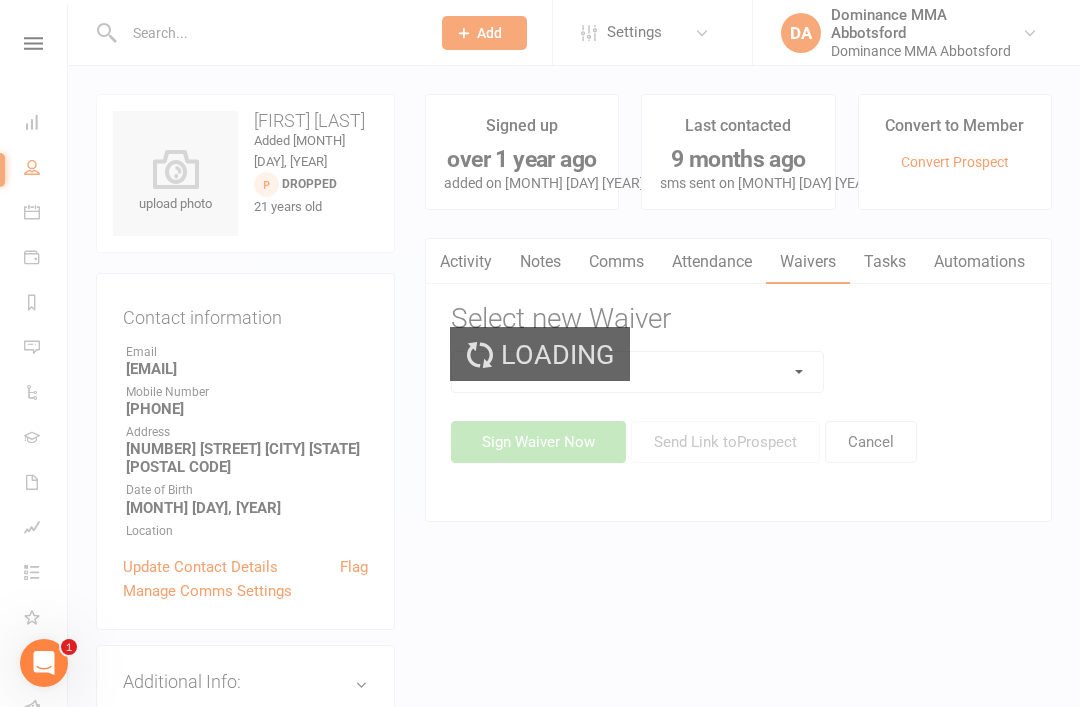 click at bounding box center [638, 372] 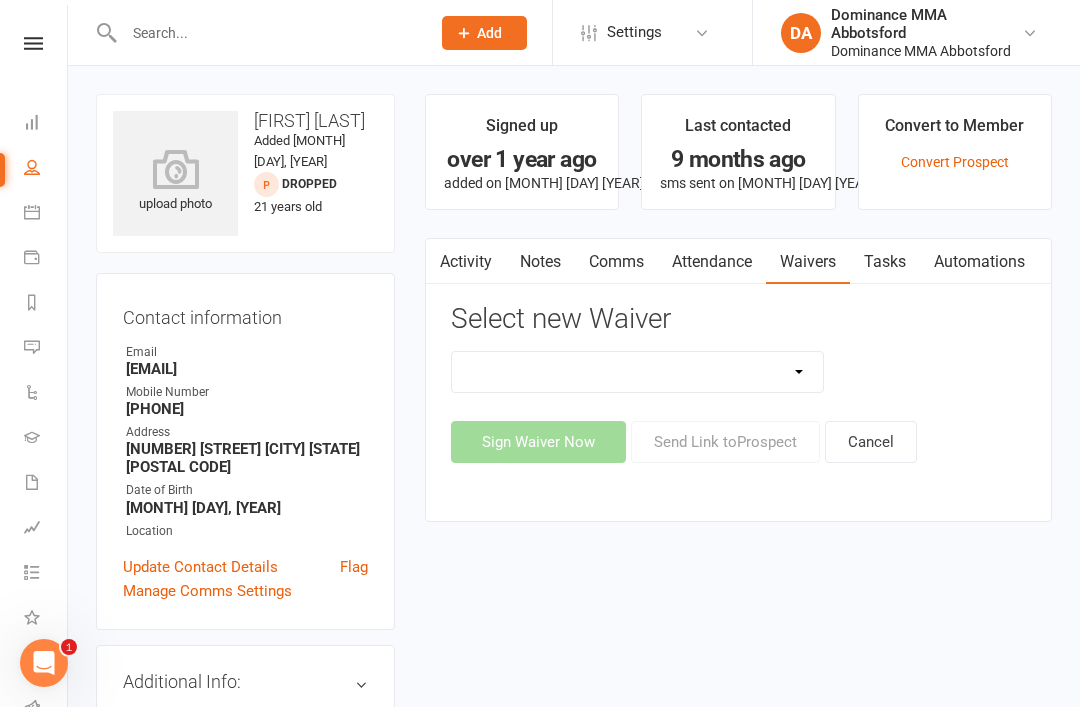 select on "[NUMBER]" 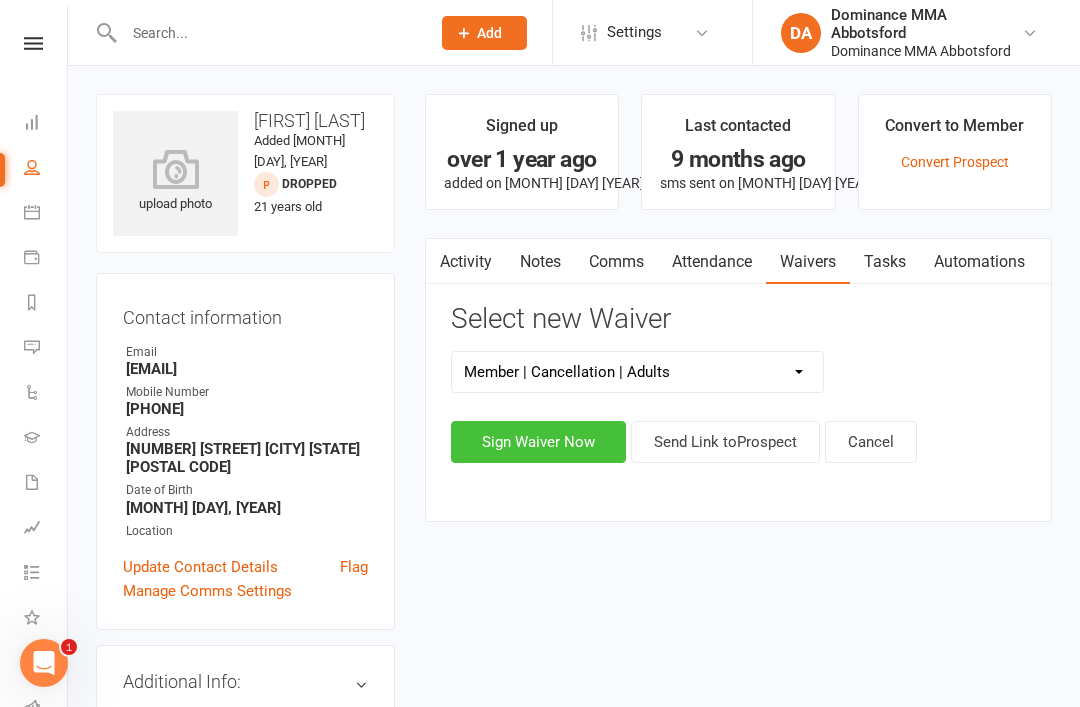 click on "Sign Waiver Now" at bounding box center [538, 442] 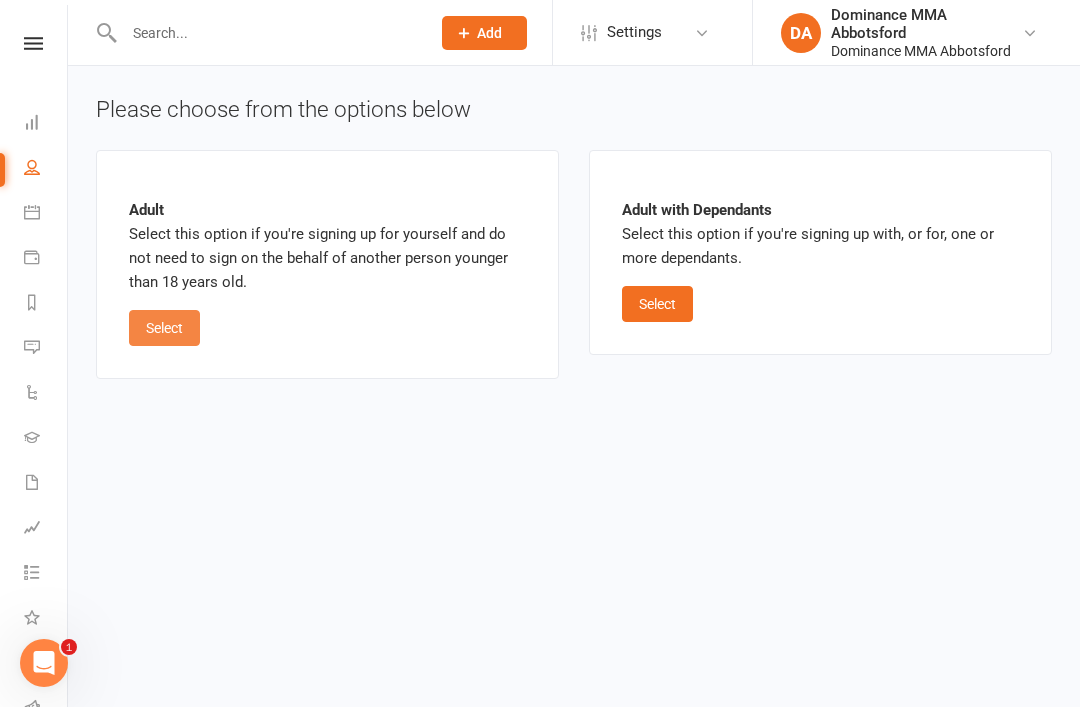 click on "Select" at bounding box center (164, 328) 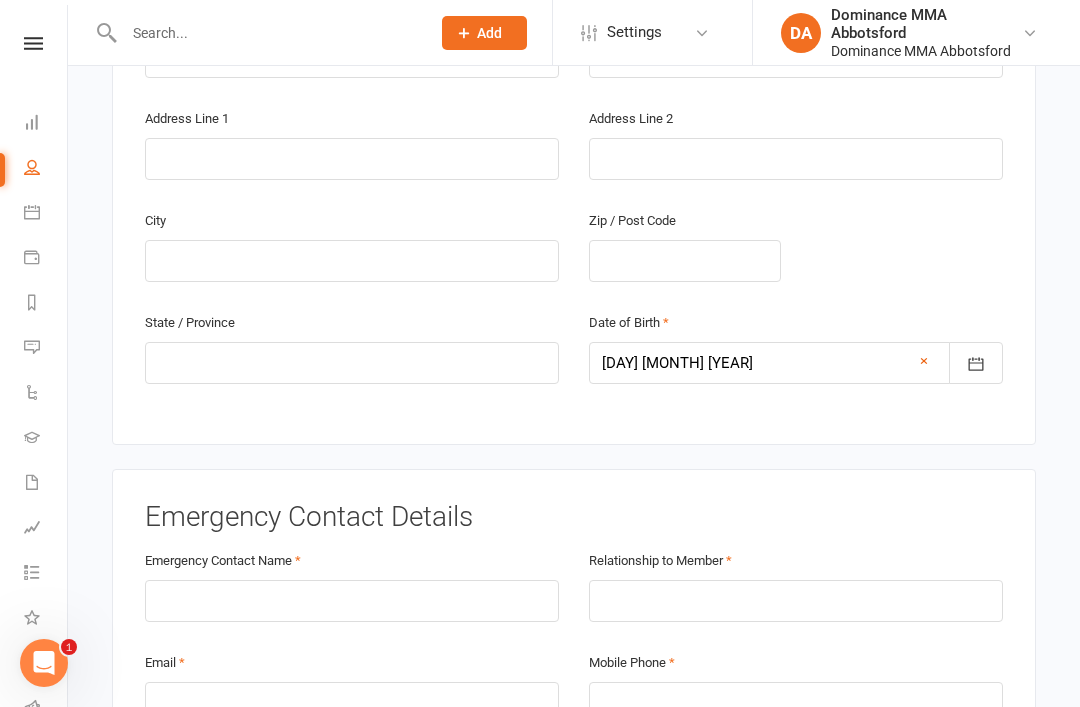 scroll, scrollTop: 682, scrollLeft: 0, axis: vertical 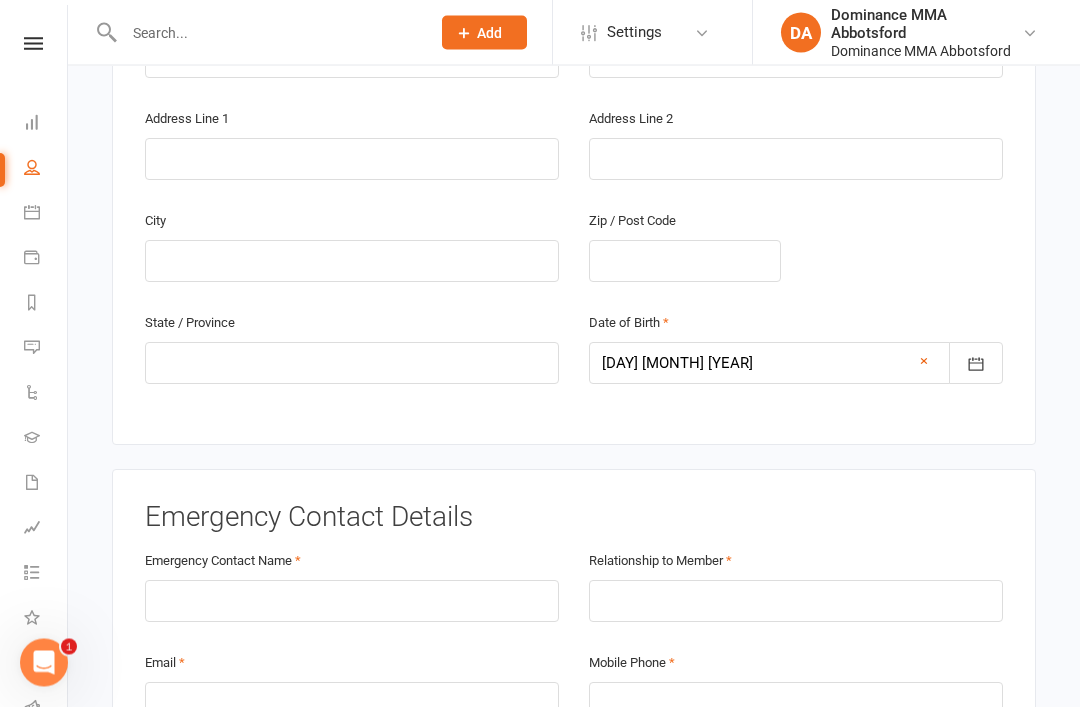 click on "Dashboard" at bounding box center (33, 124) 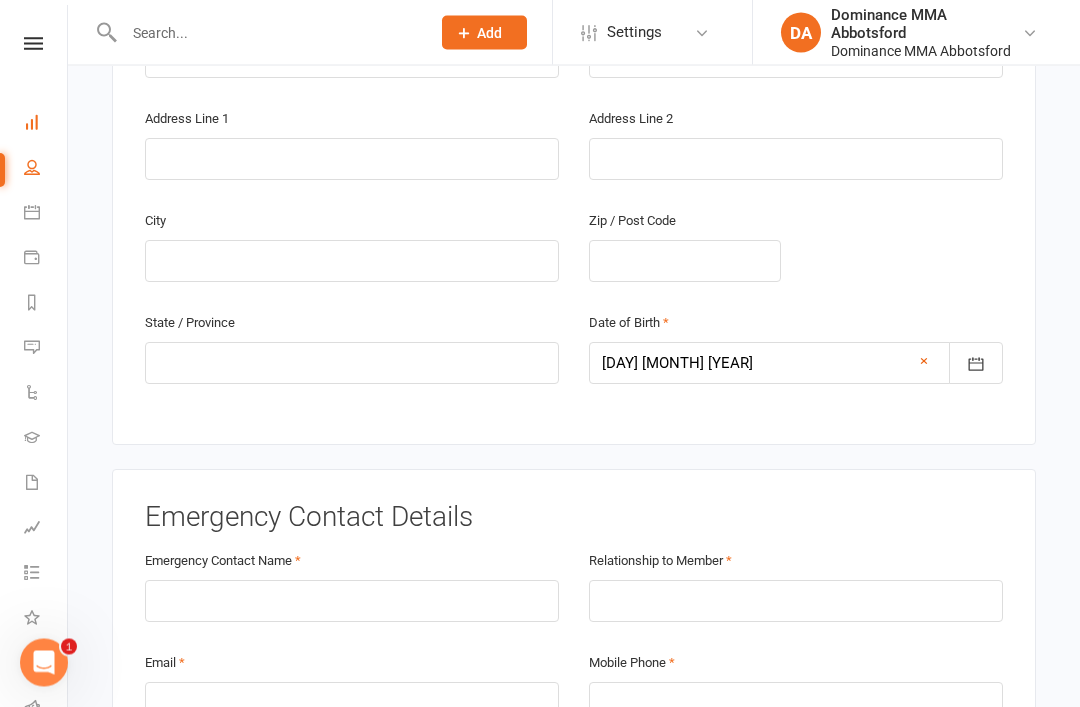 click on "Dashboard" at bounding box center (46, 124) 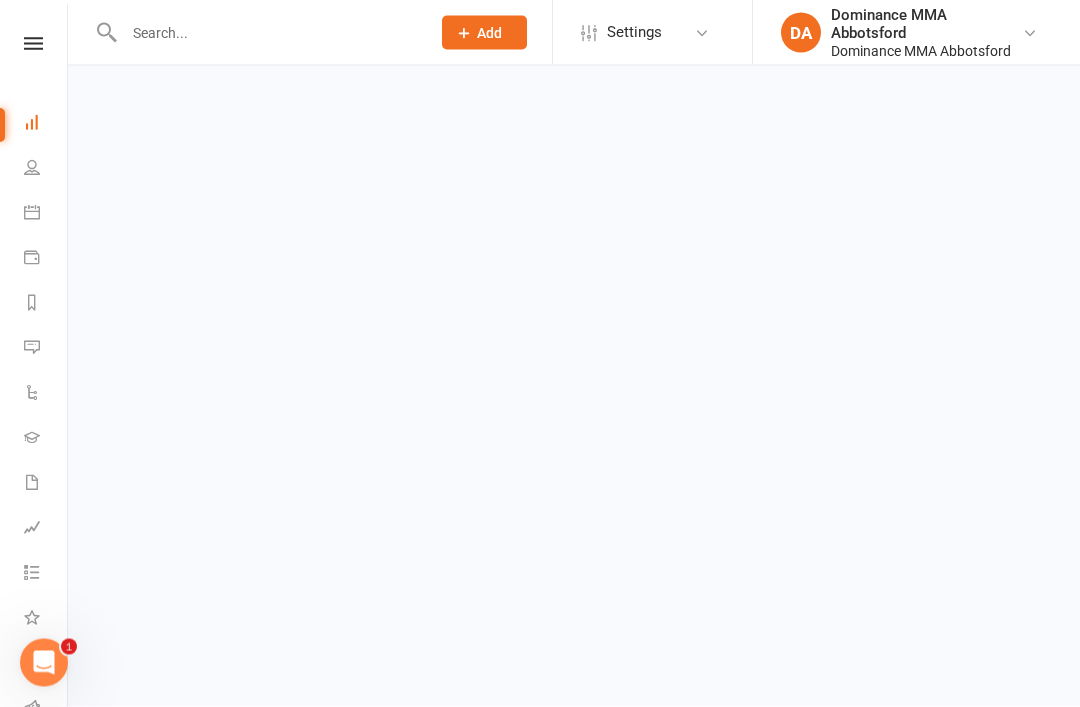 scroll, scrollTop: 0, scrollLeft: 0, axis: both 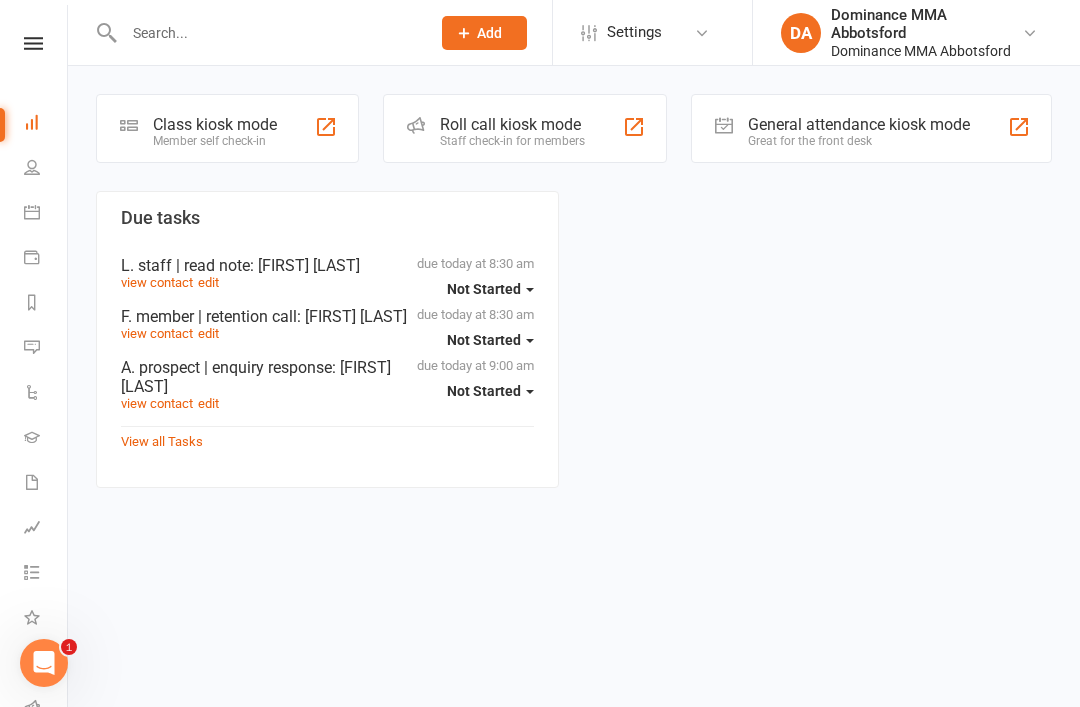 click on "Class kiosk mode" at bounding box center [215, 124] 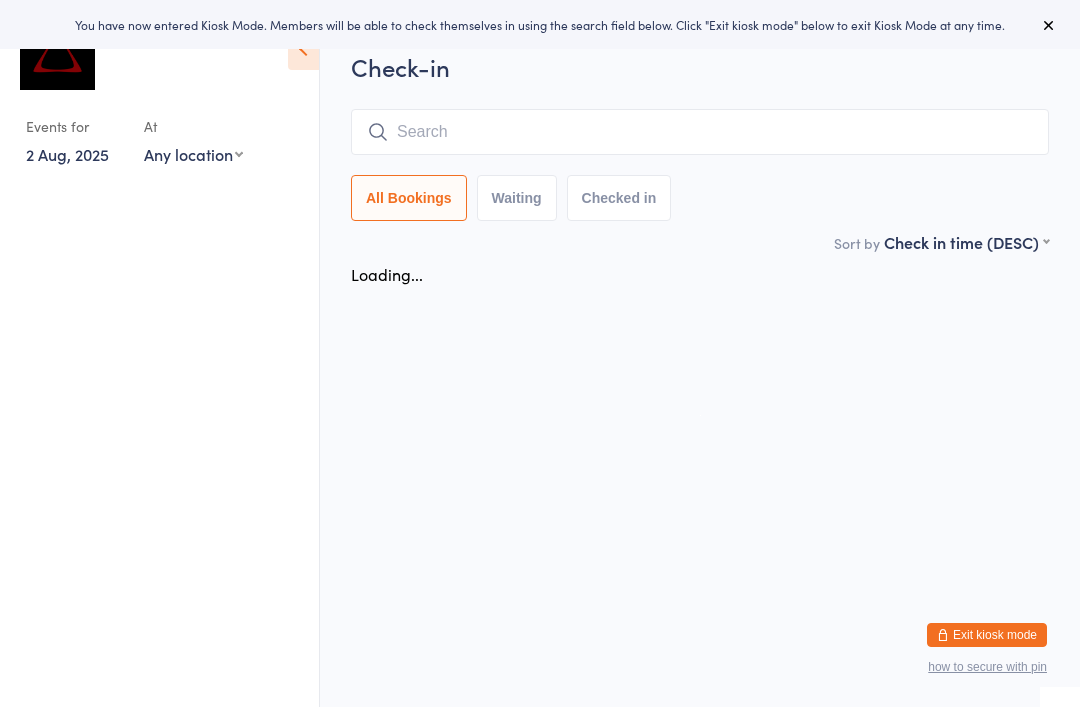 scroll, scrollTop: 0, scrollLeft: 0, axis: both 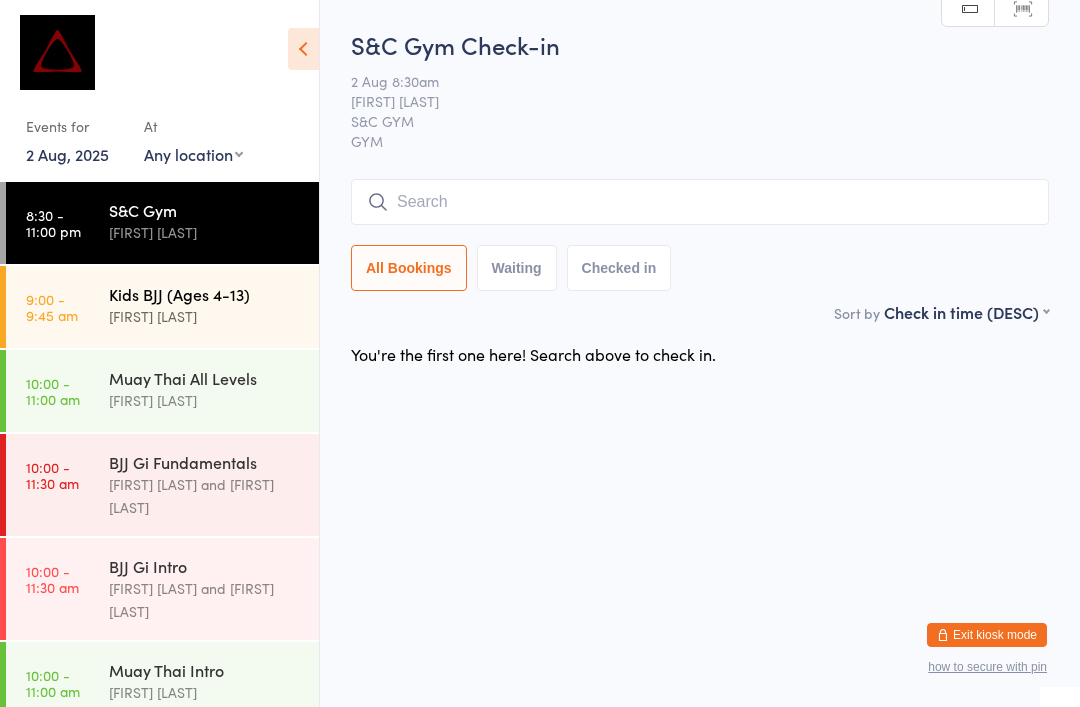 click on "Kids BJJ (Ages 4-13)" at bounding box center [205, 294] 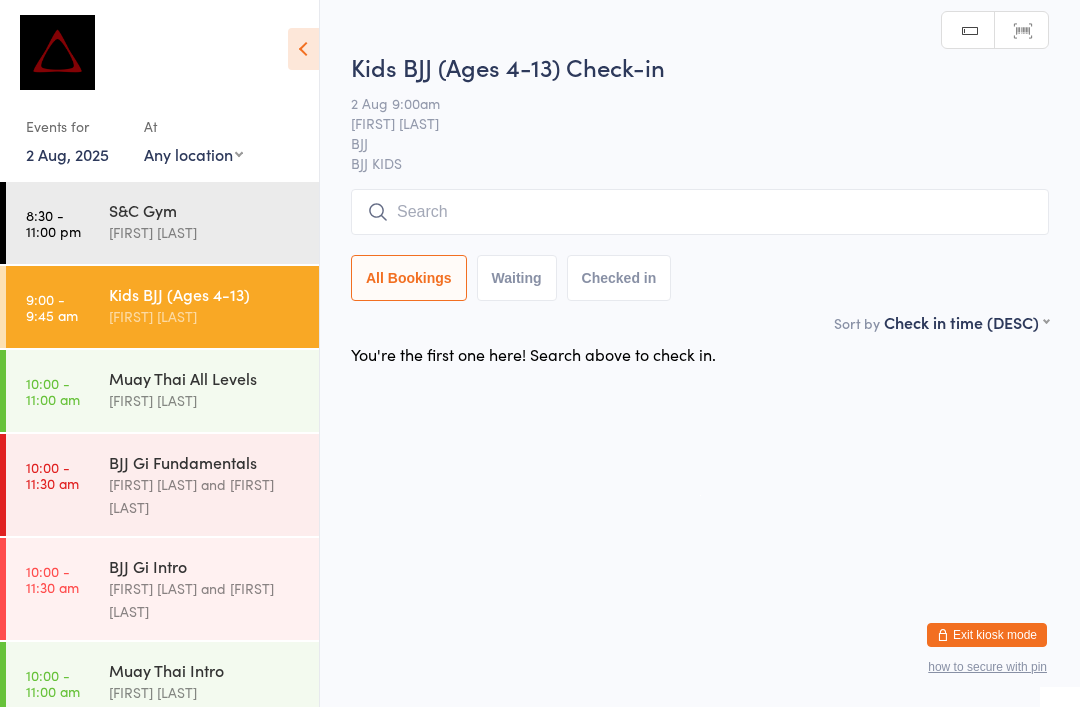 click at bounding box center [700, 212] 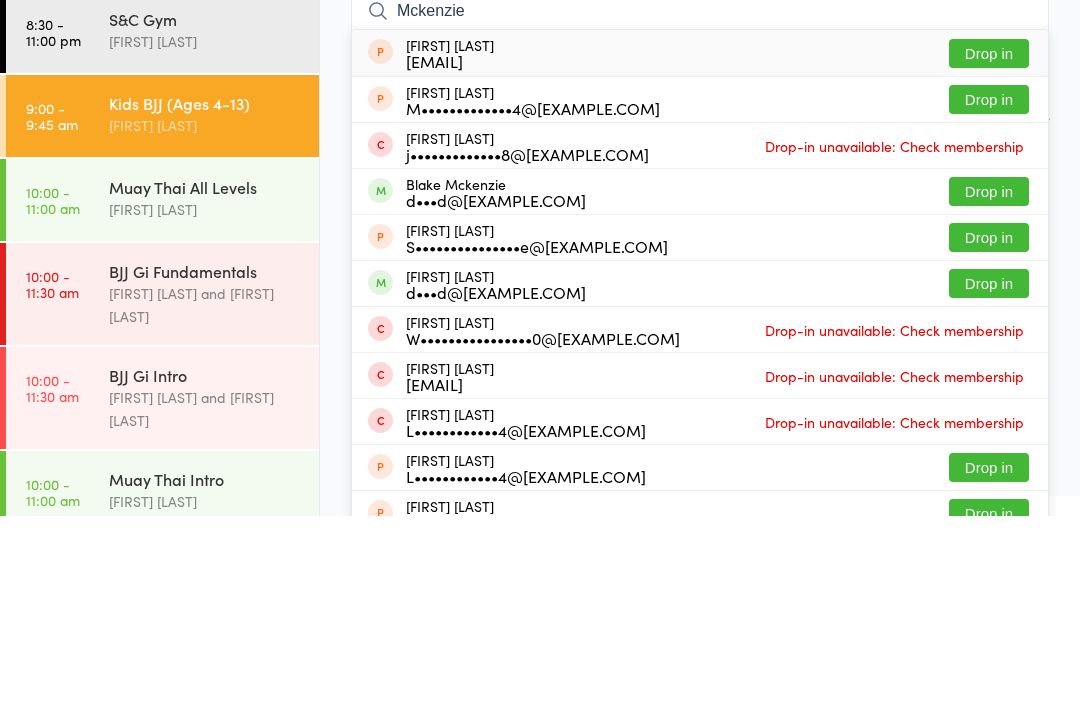 type on "Mckenzie" 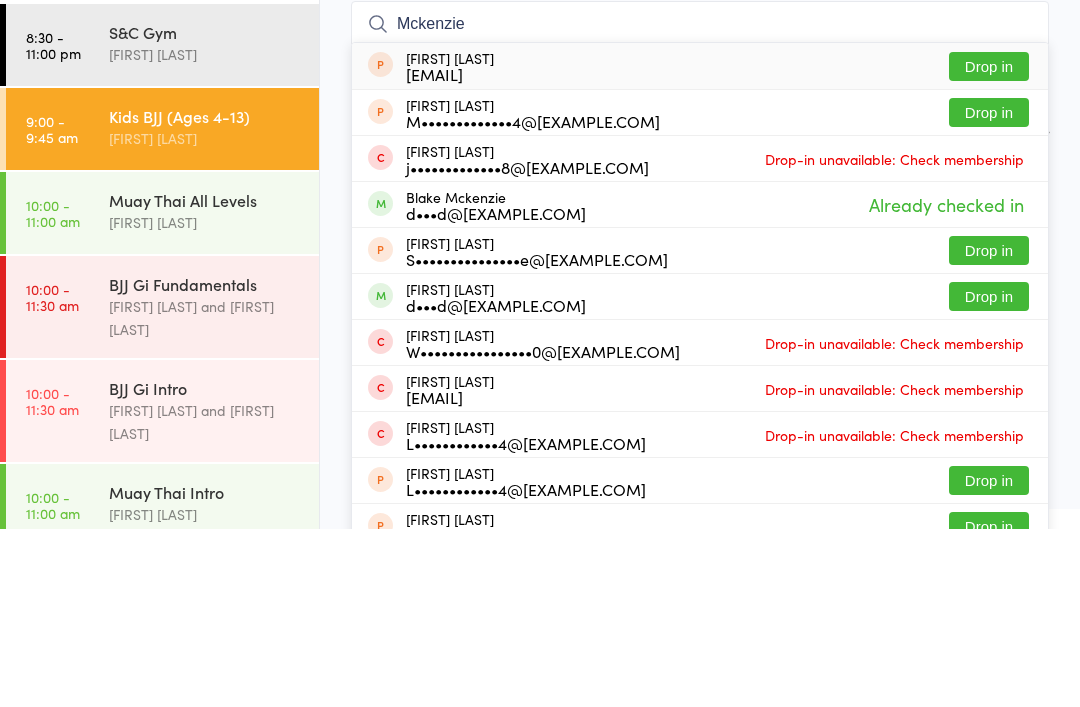 type on "Mckenzie" 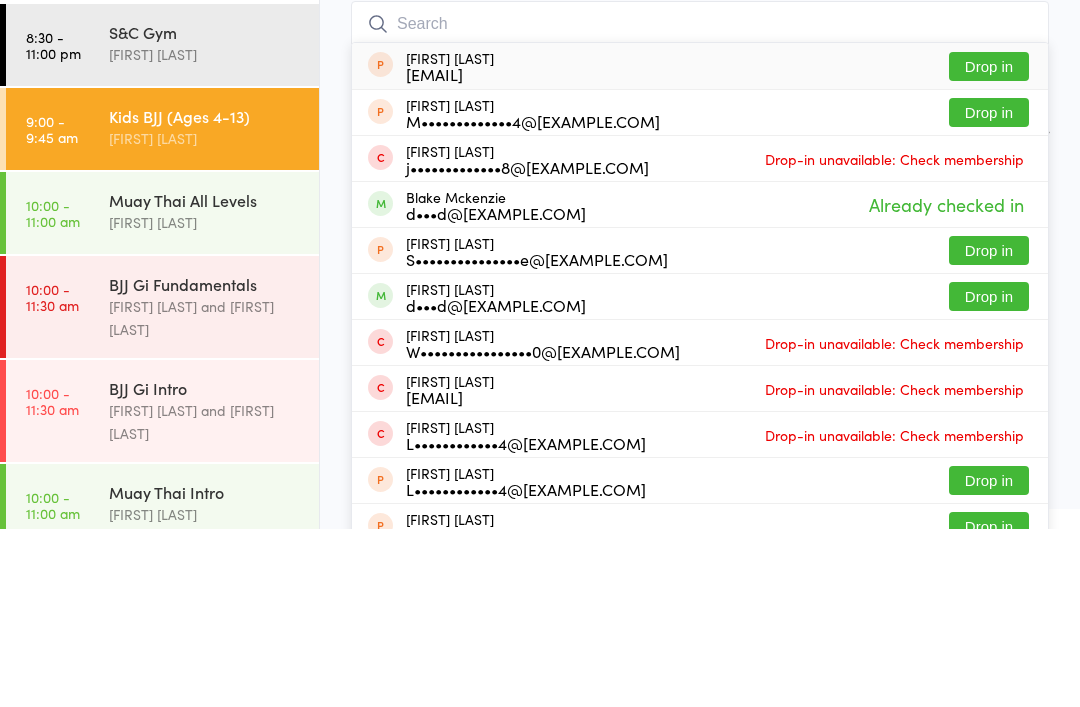 scroll, scrollTop: 7, scrollLeft: 0, axis: vertical 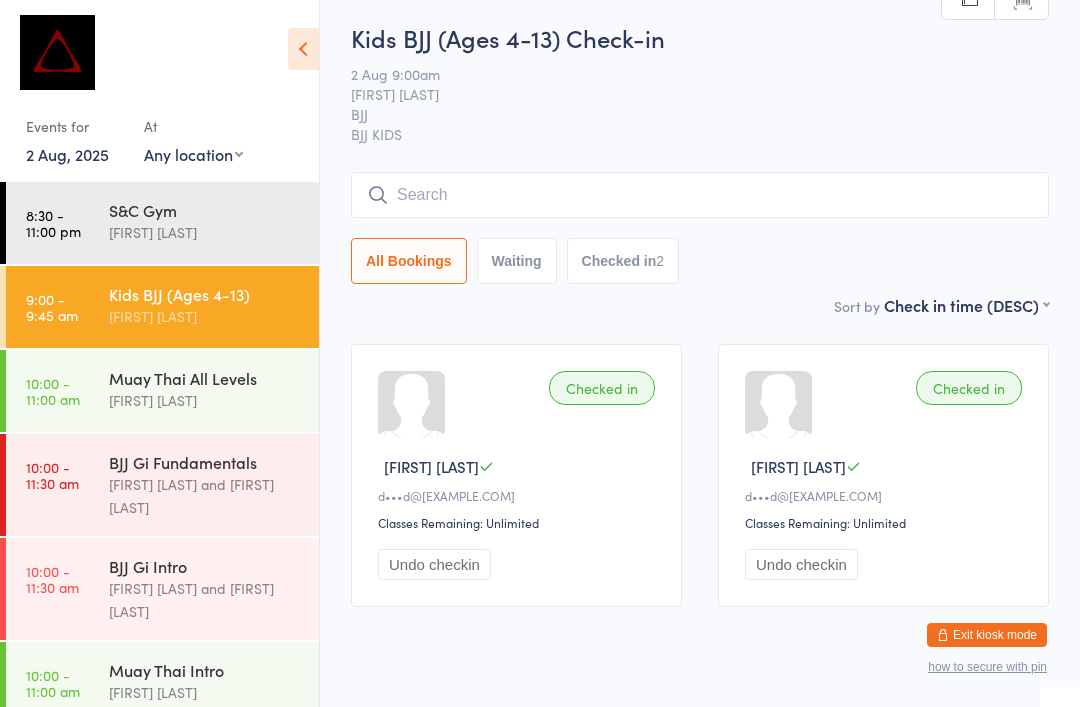 click at bounding box center (700, 195) 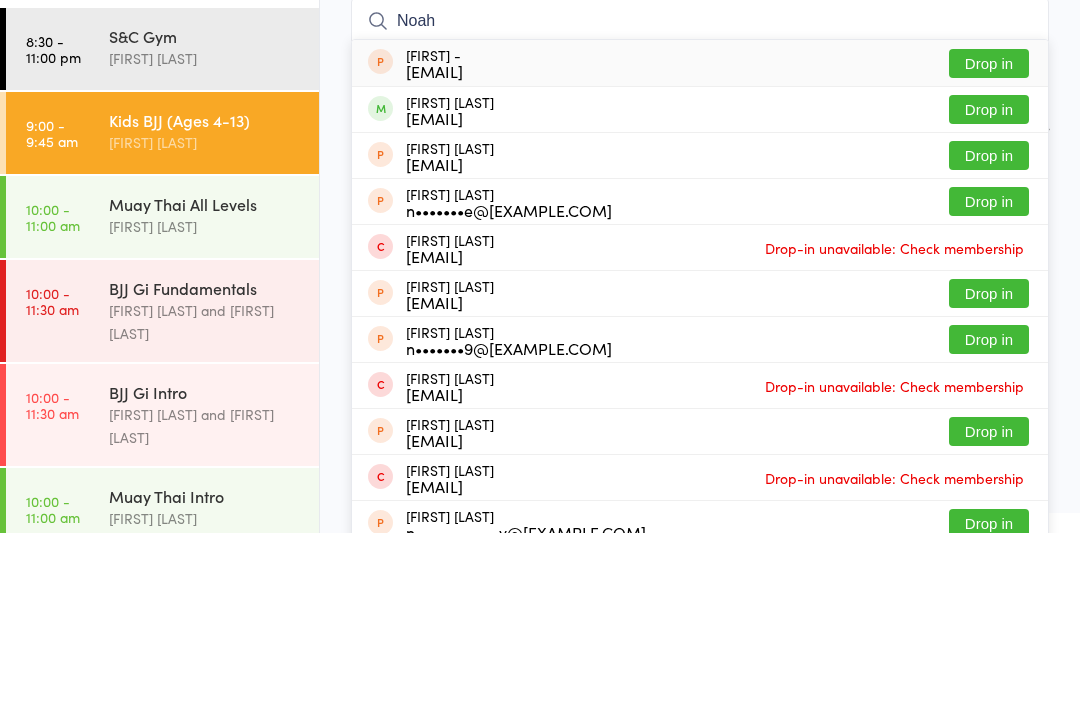 type on "Noah" 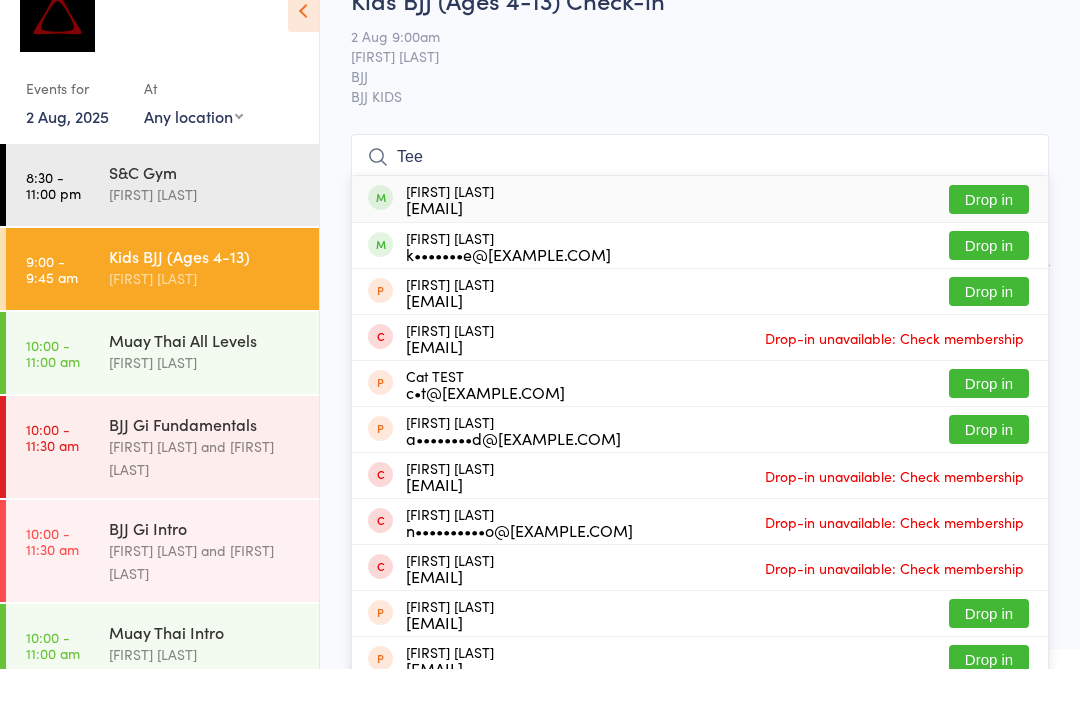type on "Tee" 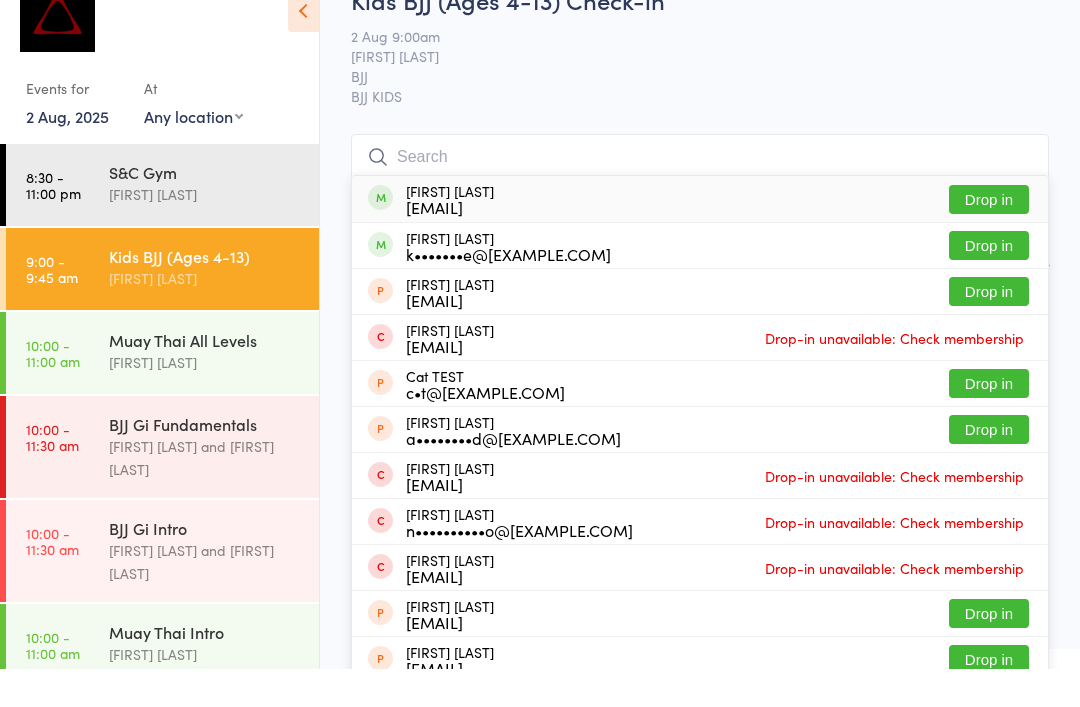 scroll, scrollTop: 45, scrollLeft: 0, axis: vertical 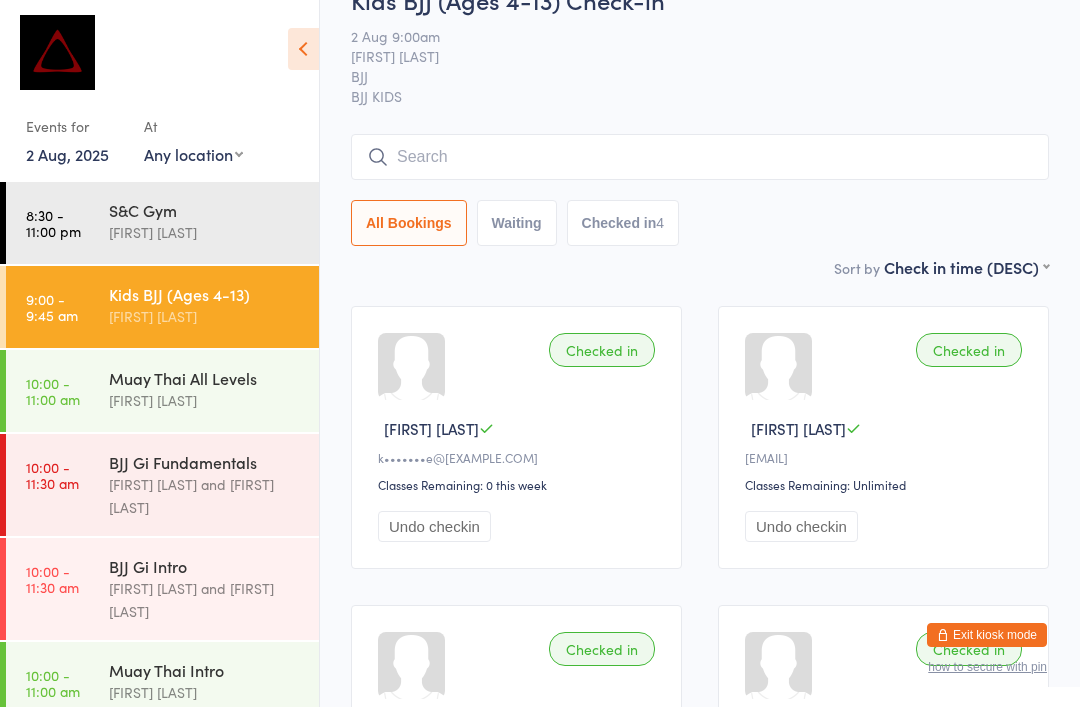click at bounding box center (700, 157) 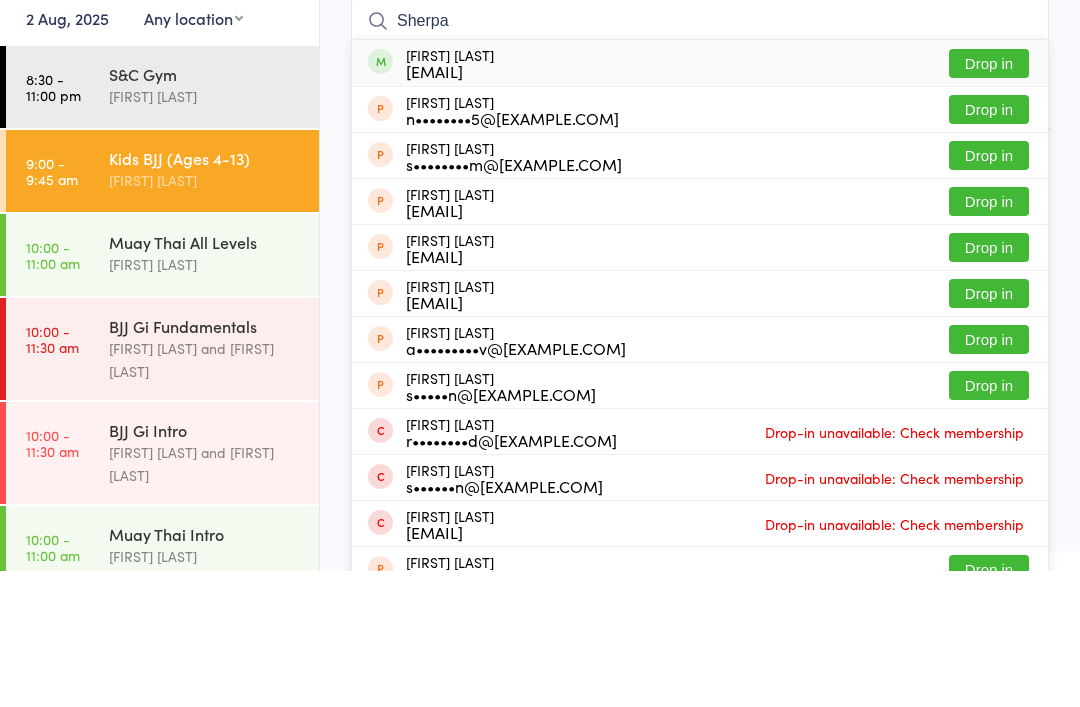type on "Sherpa" 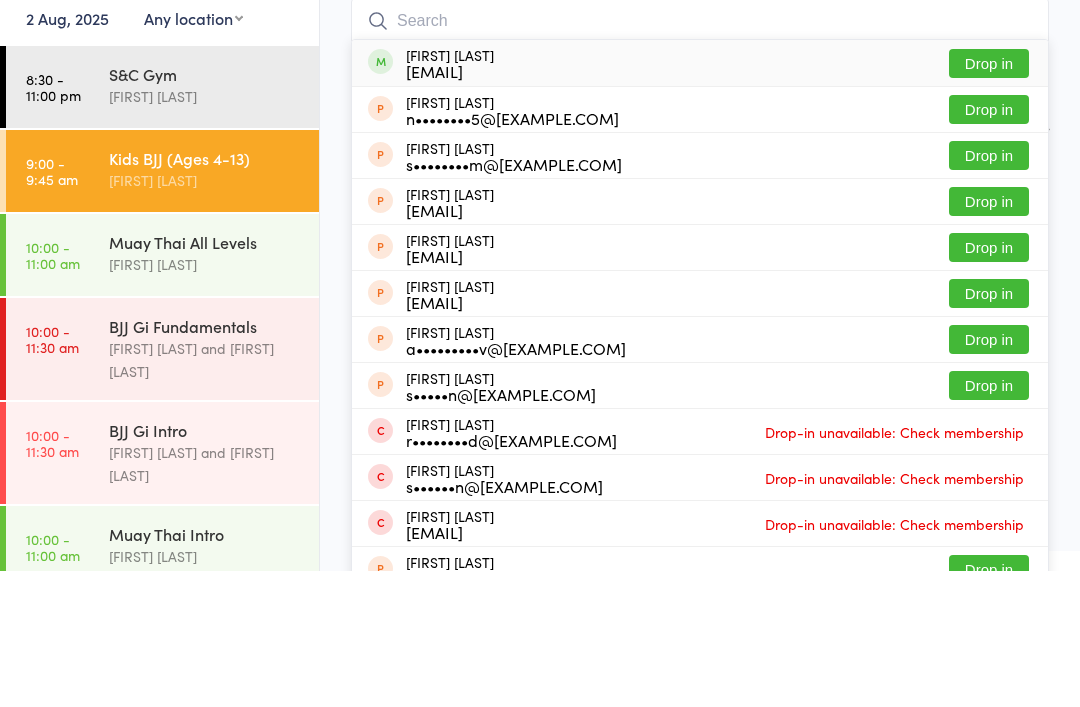 scroll, scrollTop: 181, scrollLeft: 0, axis: vertical 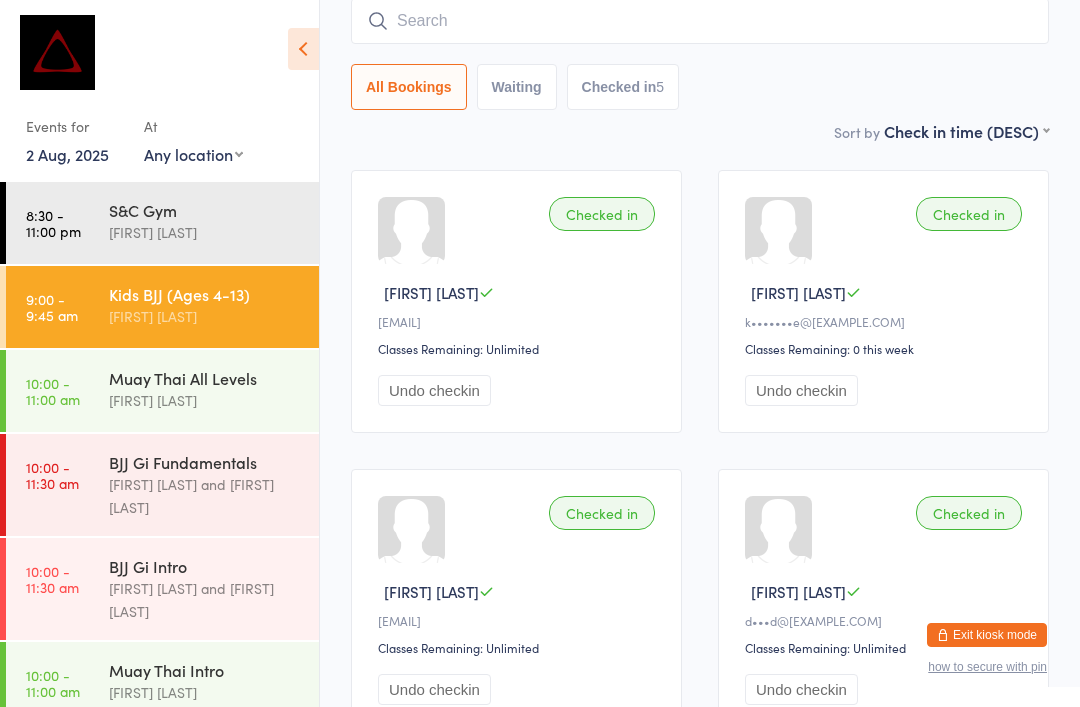 click at bounding box center (700, 21) 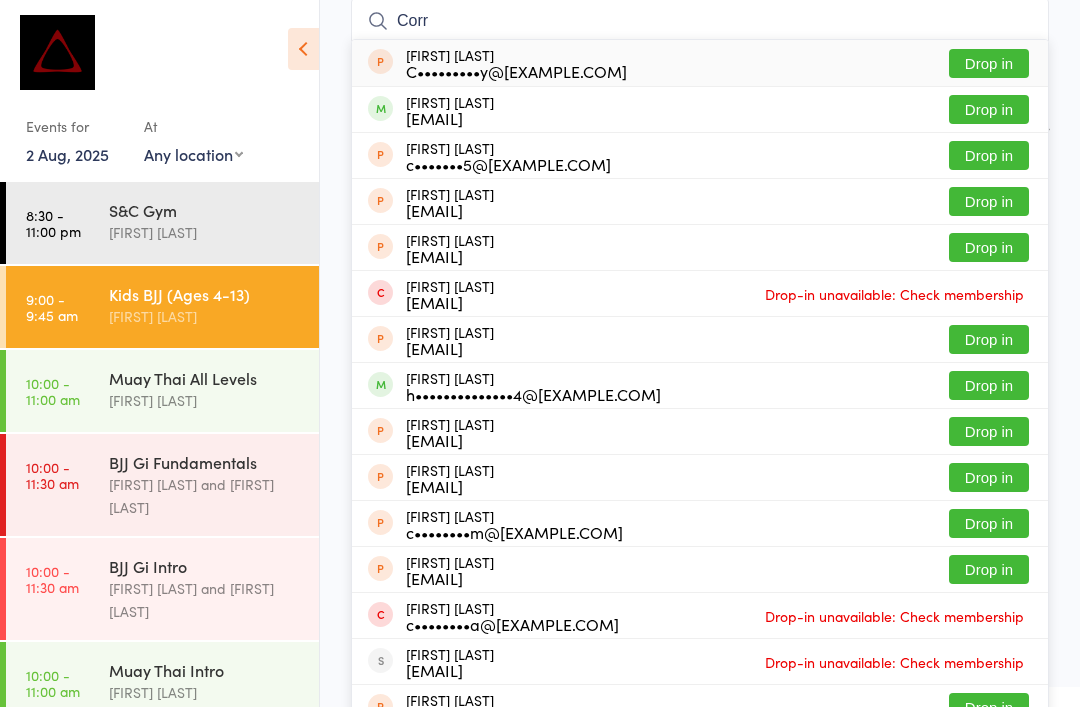 type on "Corr" 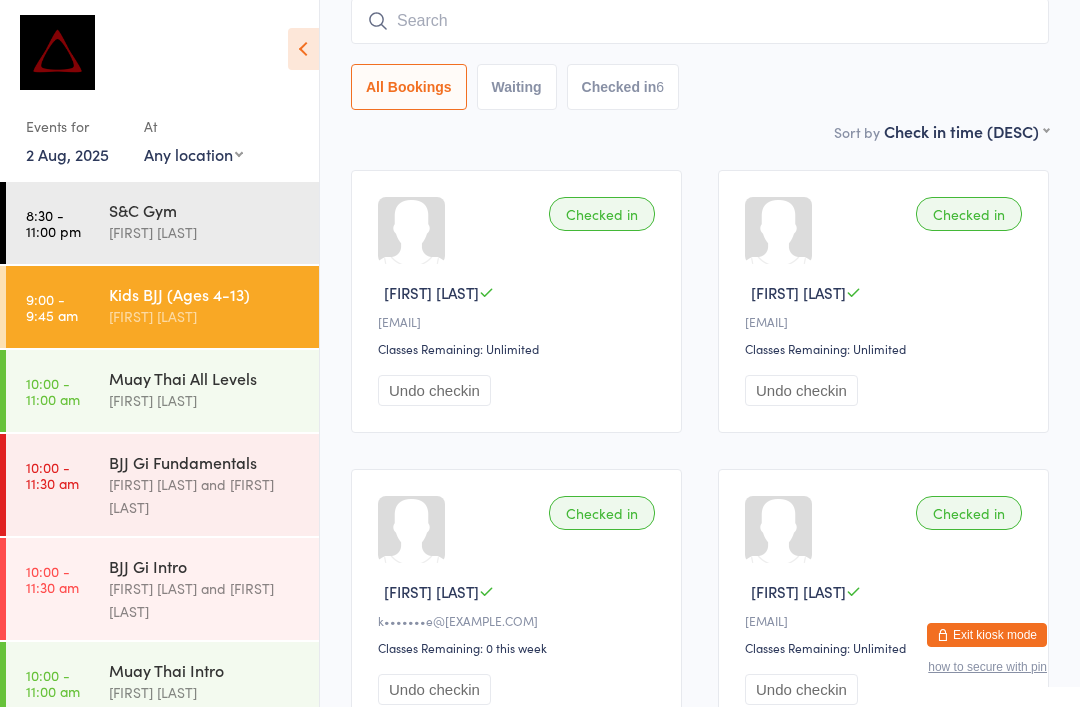 click at bounding box center (700, 21) 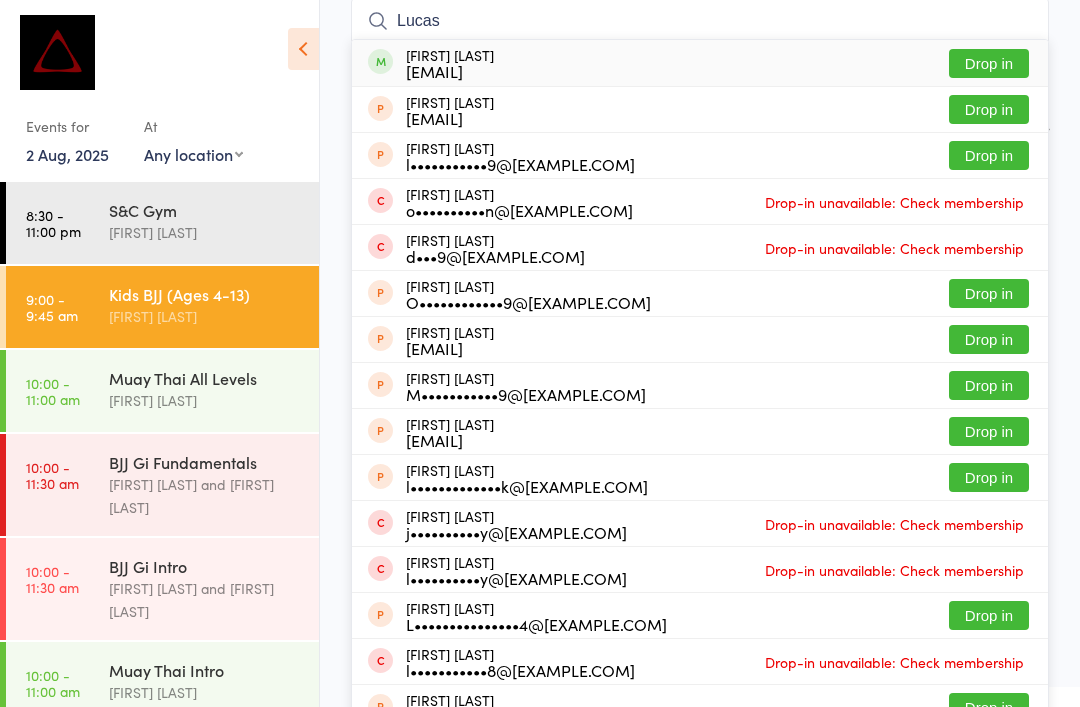 type on "Lucas" 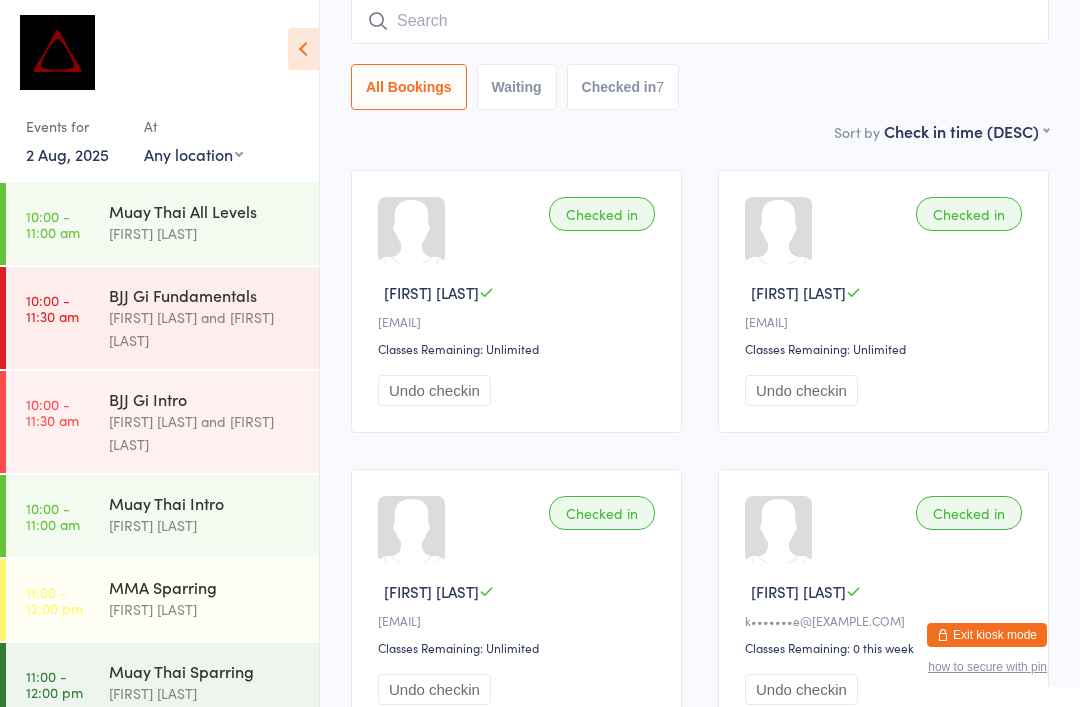 scroll, scrollTop: 167, scrollLeft: 0, axis: vertical 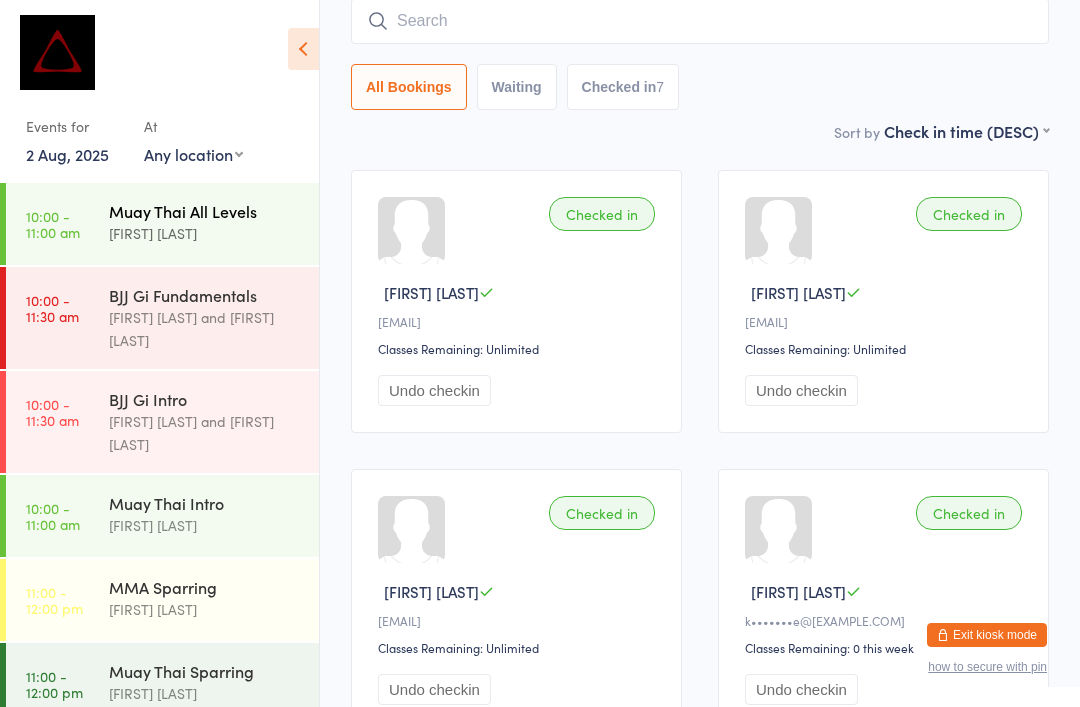 click on "[FIRST] [LAST]" at bounding box center (205, 233) 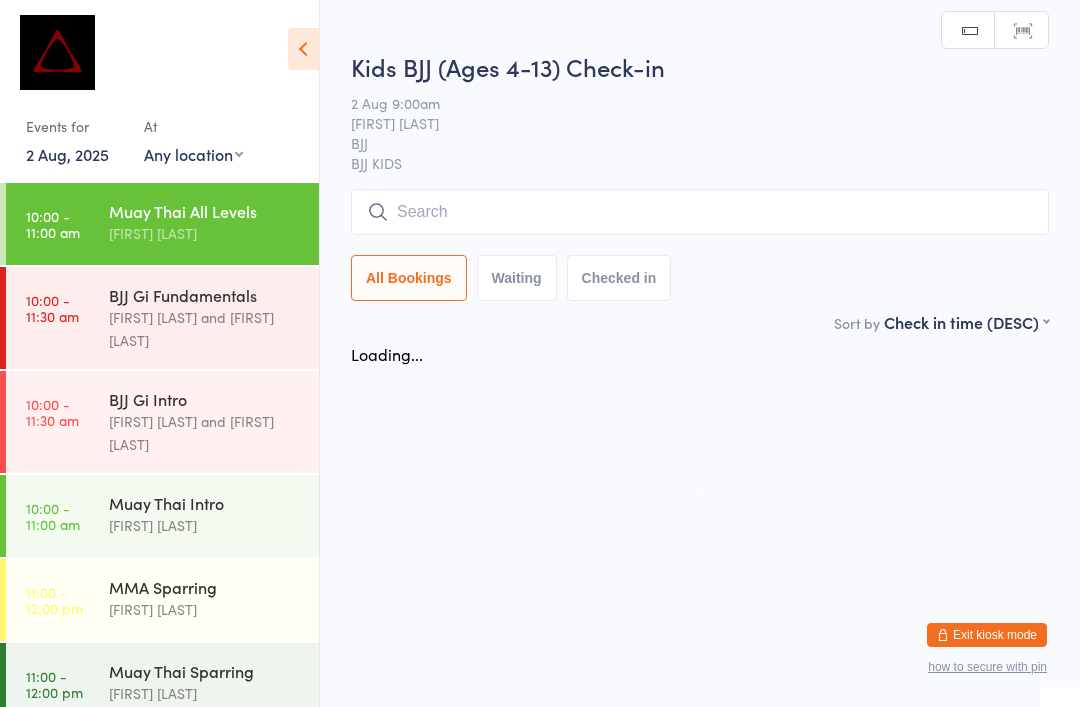 scroll, scrollTop: 0, scrollLeft: 0, axis: both 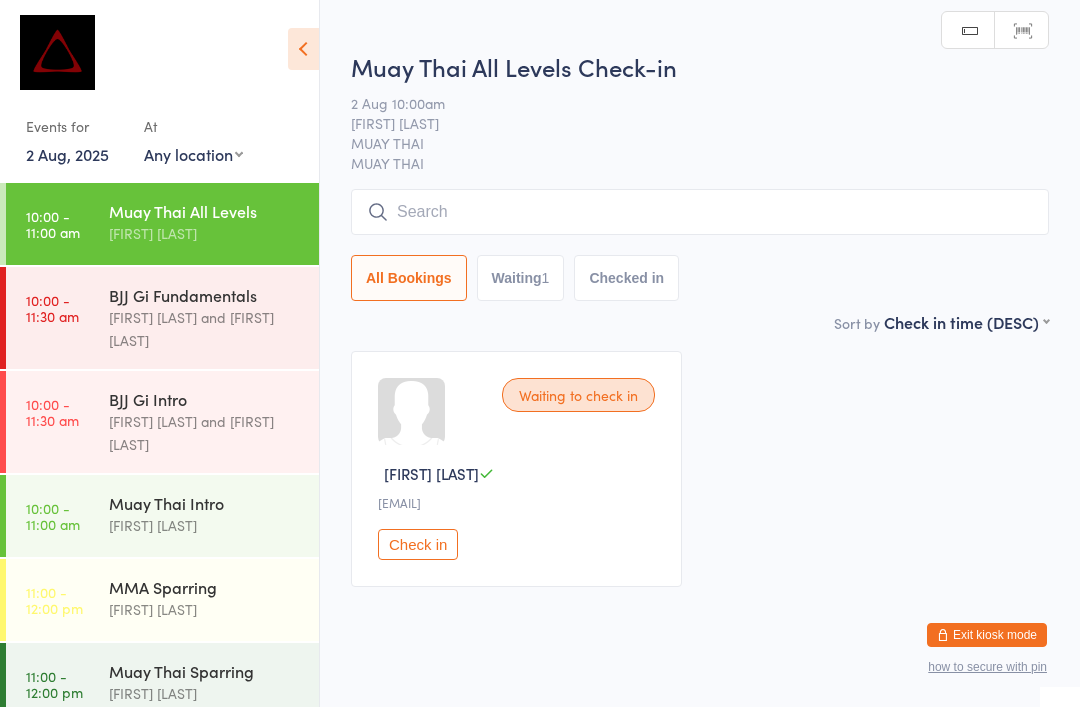 click on "Muay Thai All Levels Check-in 2 Aug 10:00am  [FIRST] [LAST]  MUAY THAI  MUAY THAI  Manual search Scanner input All Bookings Waiting  1 Checked in" at bounding box center (700, 180) 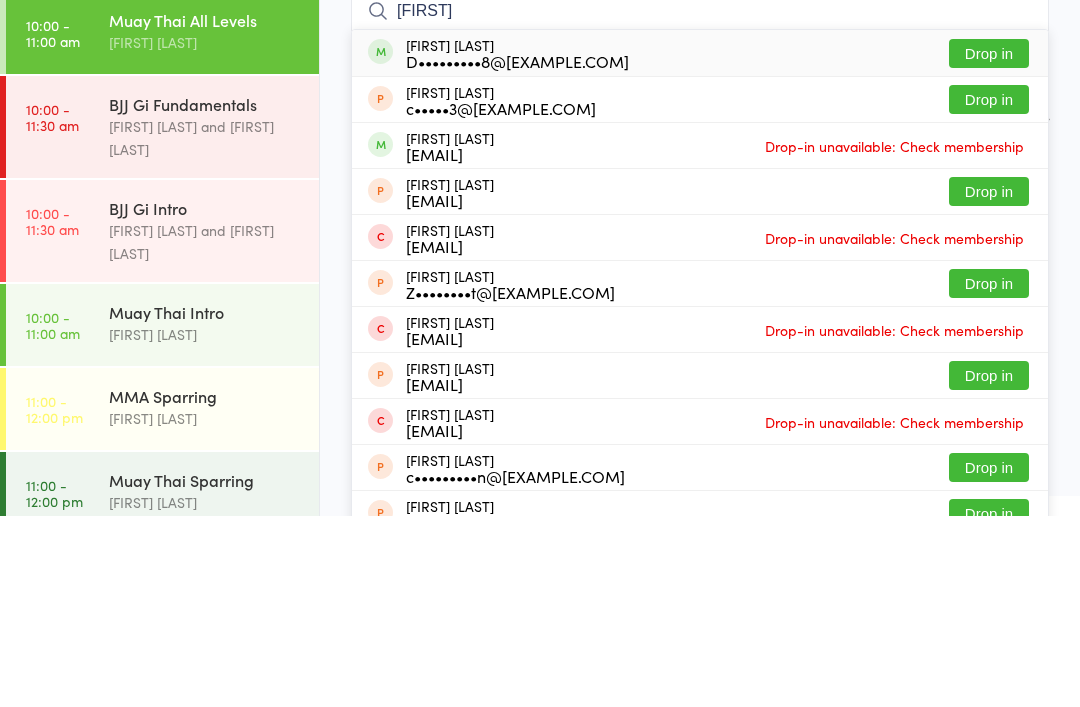 type on "[FIRST]" 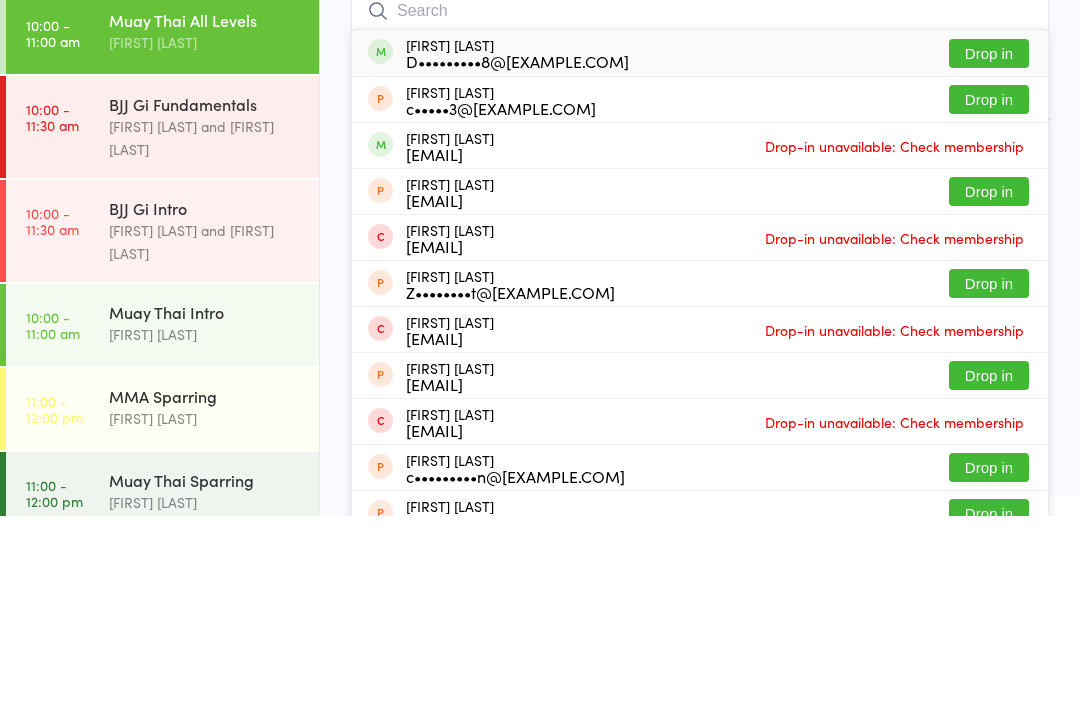 scroll, scrollTop: 43, scrollLeft: 0, axis: vertical 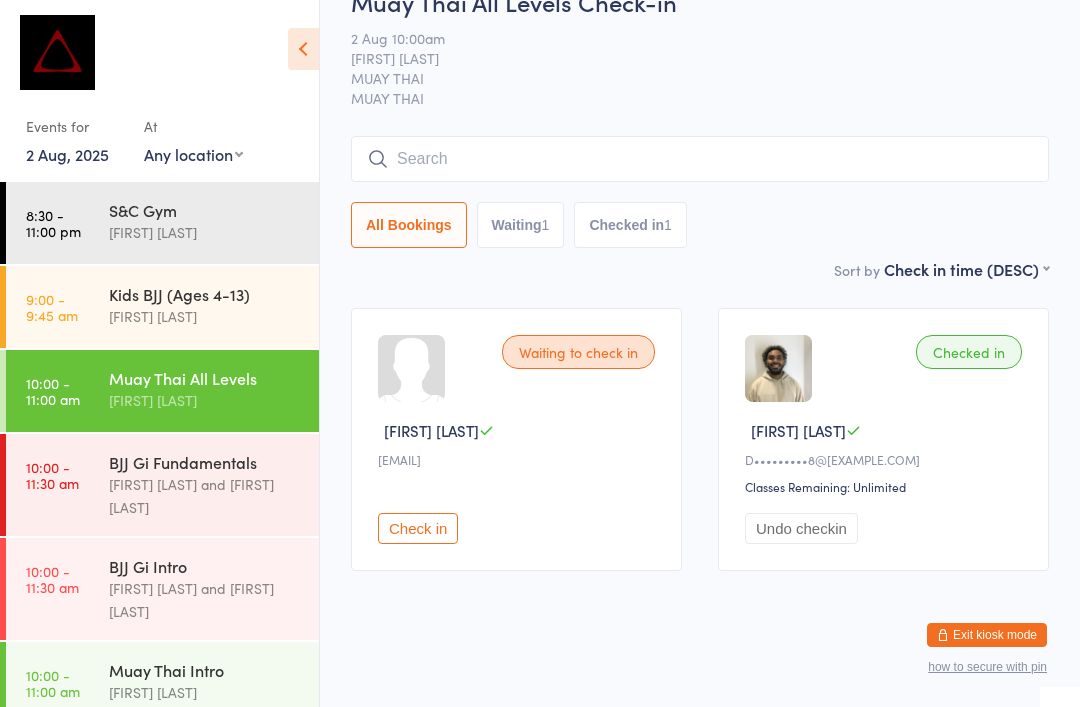 click at bounding box center (700, 159) 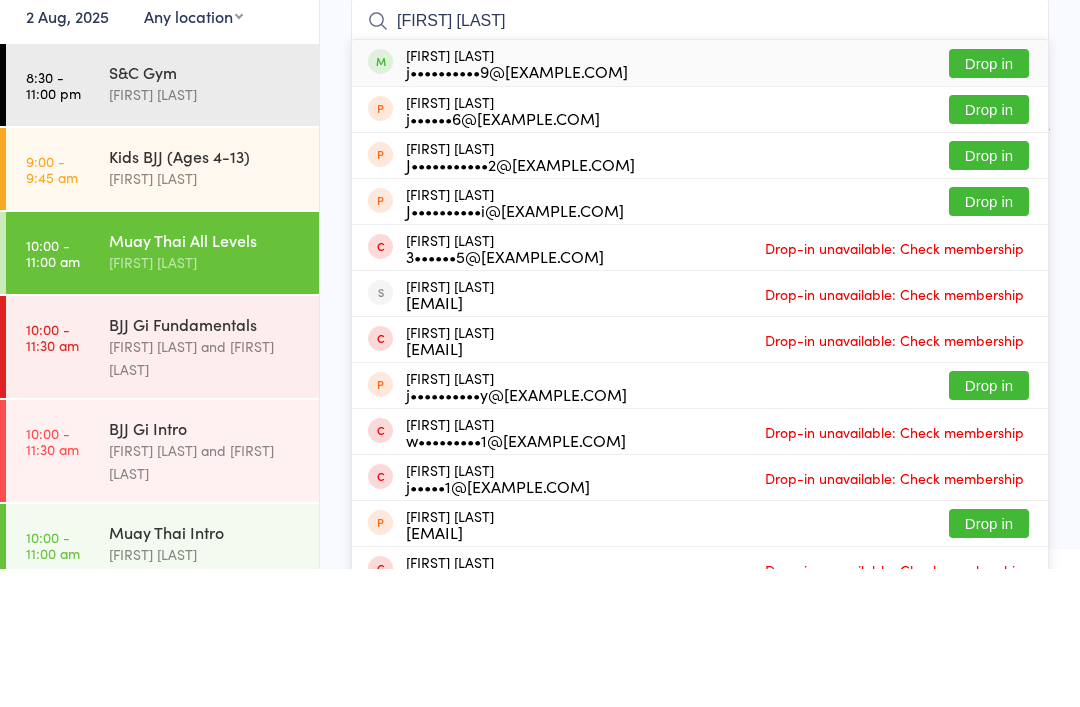 type on "[FIRST] [LAST]" 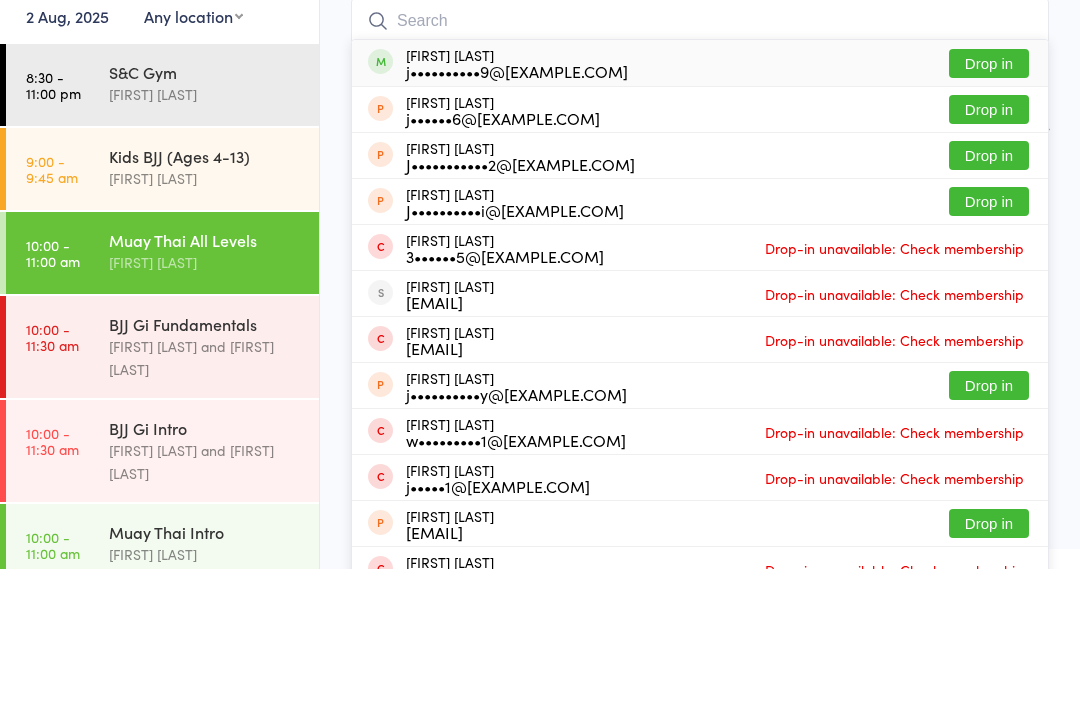 scroll, scrollTop: 71, scrollLeft: 0, axis: vertical 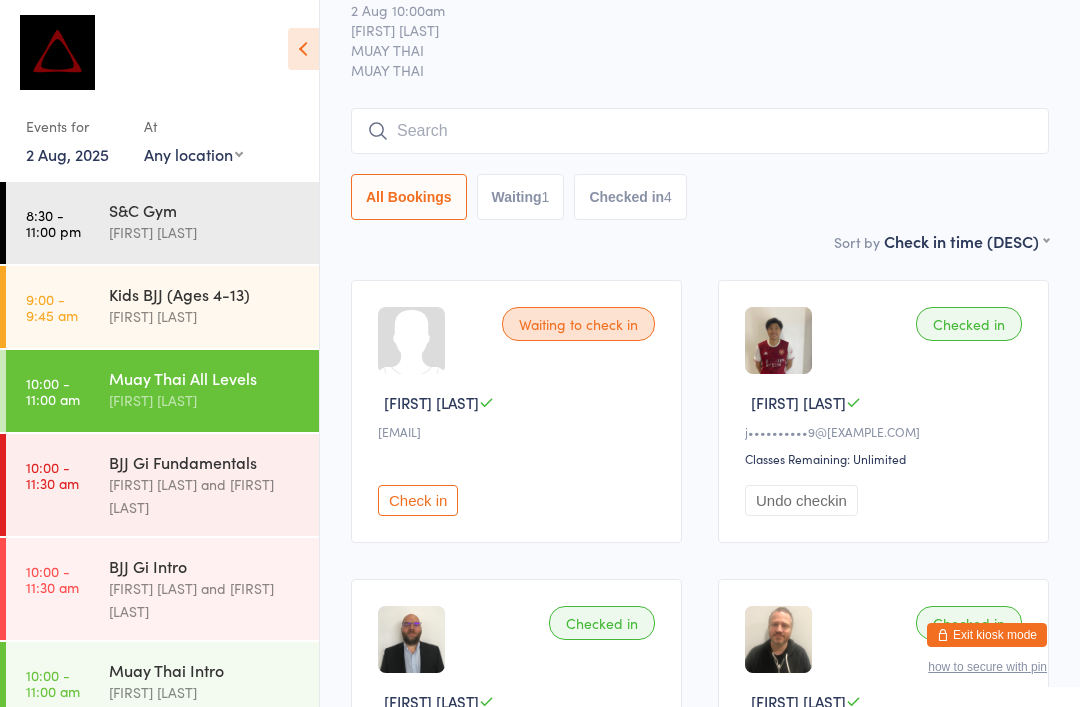 click at bounding box center [700, 131] 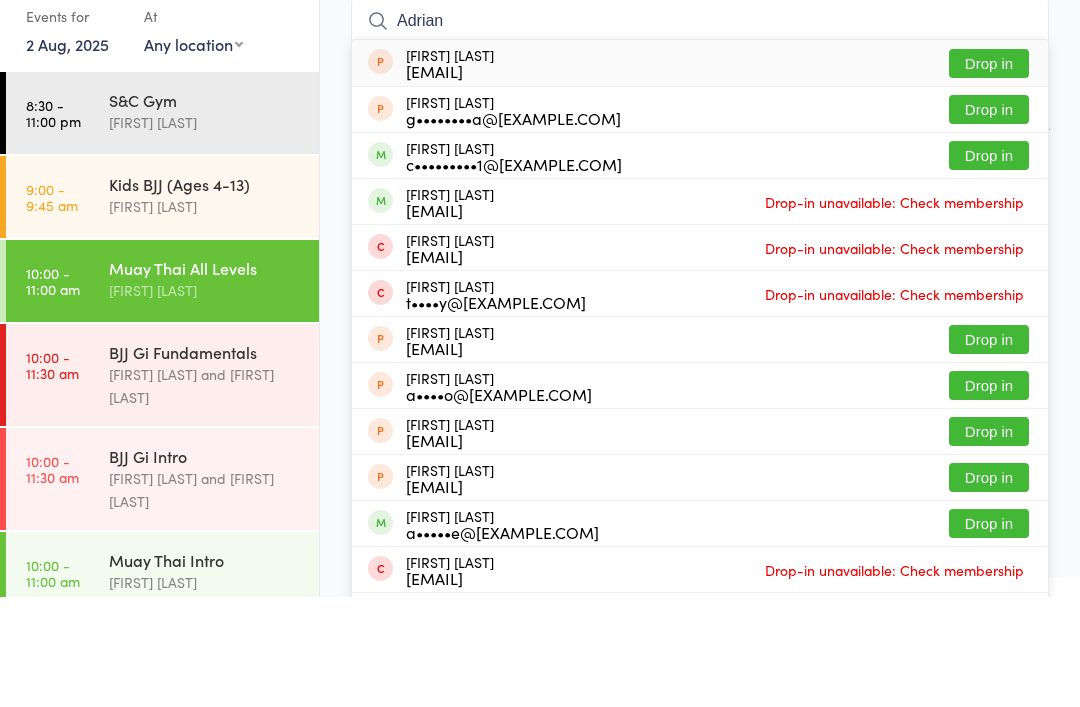 type on "Adrian" 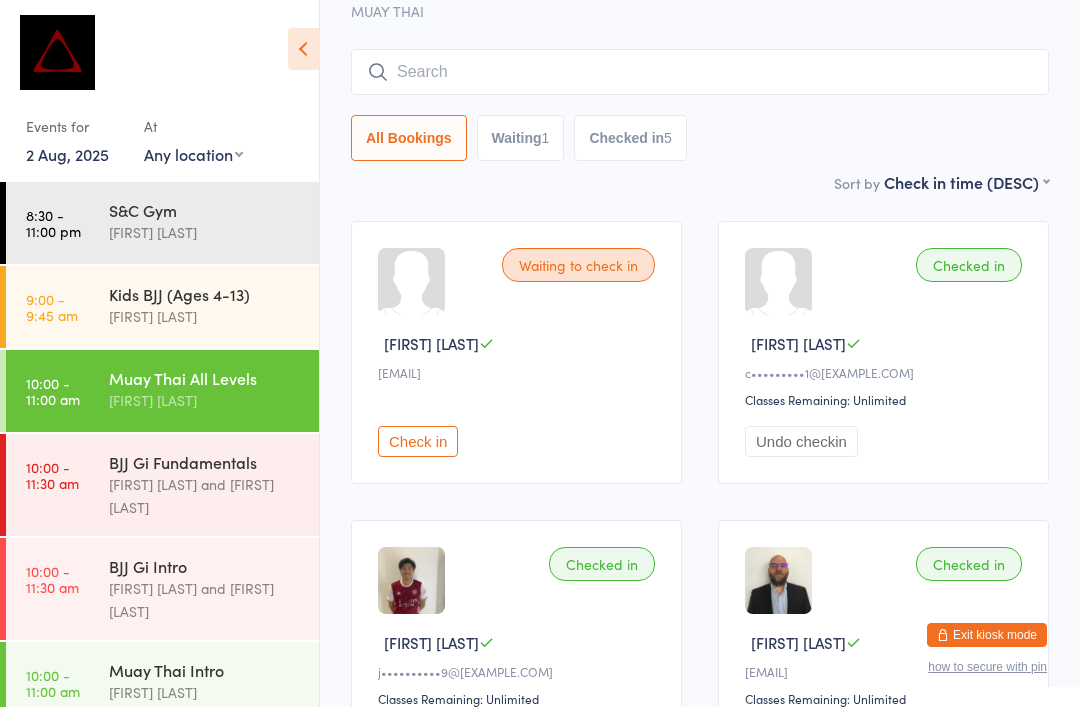 scroll, scrollTop: 123, scrollLeft: 0, axis: vertical 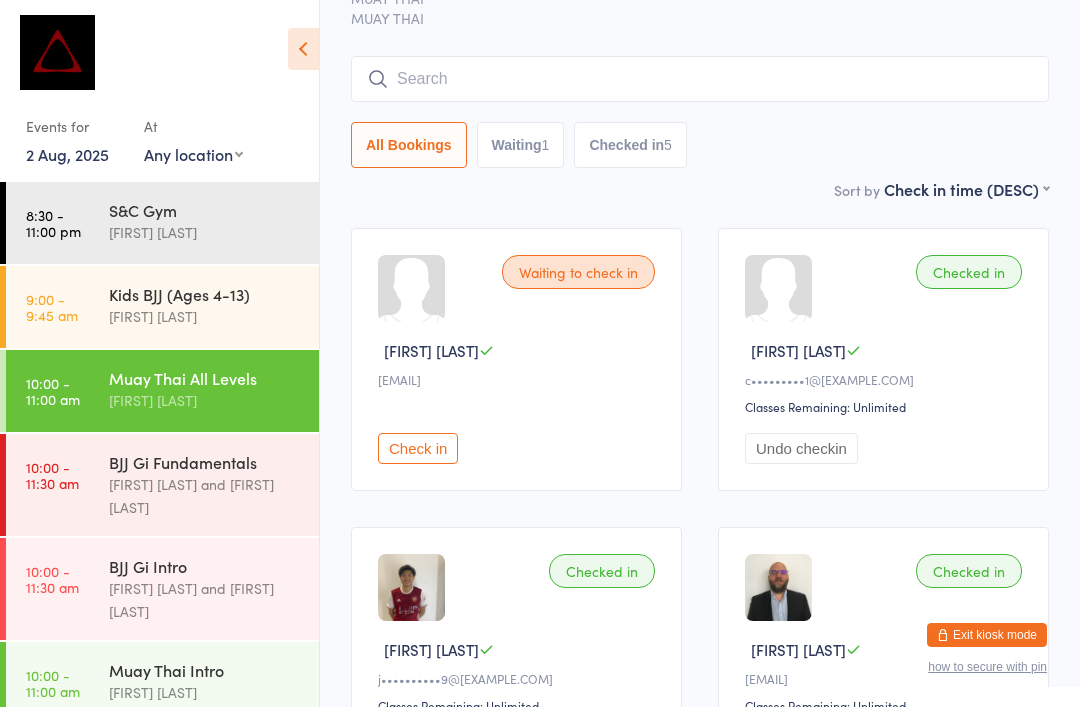 click at bounding box center (700, 79) 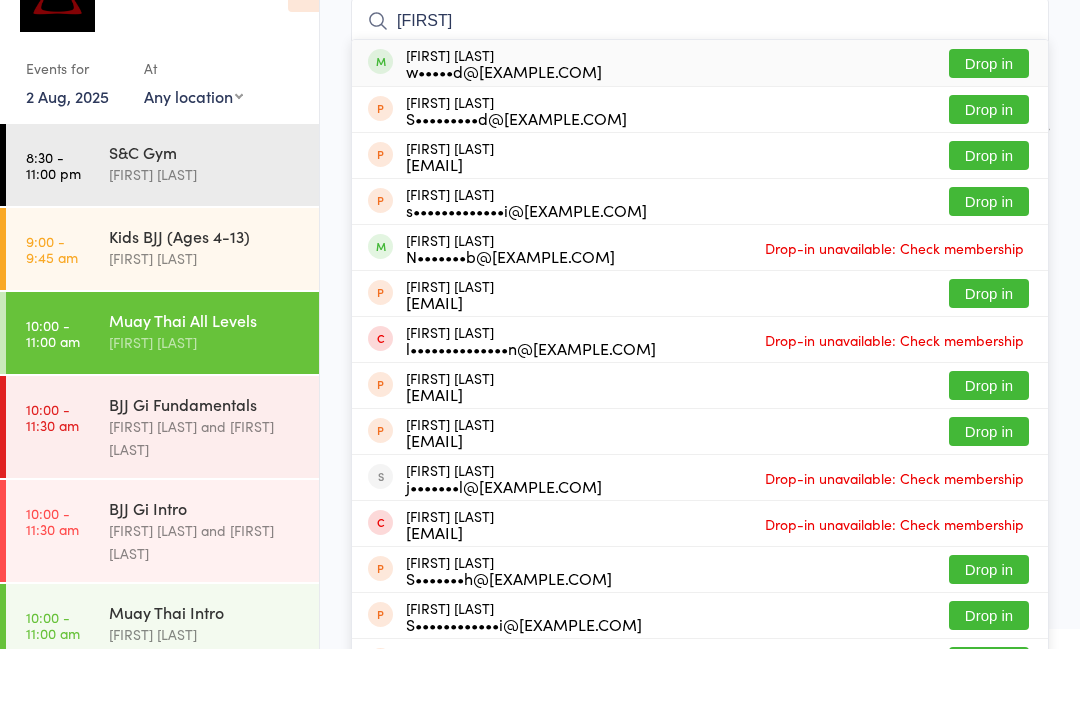 type on "[FIRST]" 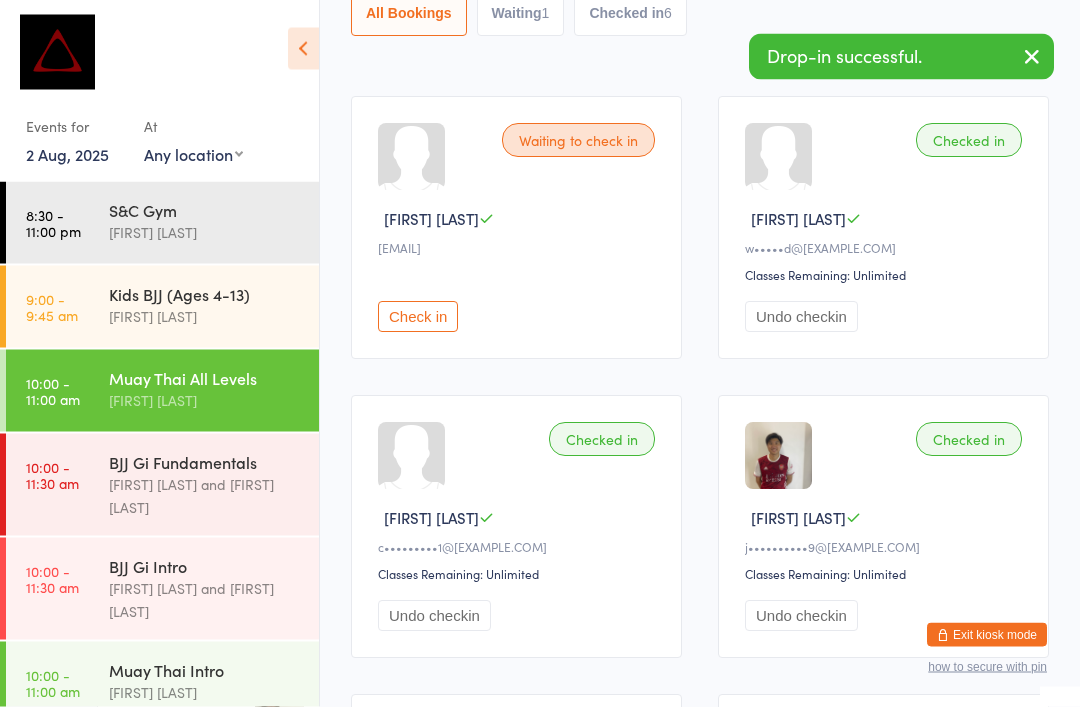 scroll, scrollTop: 204, scrollLeft: 0, axis: vertical 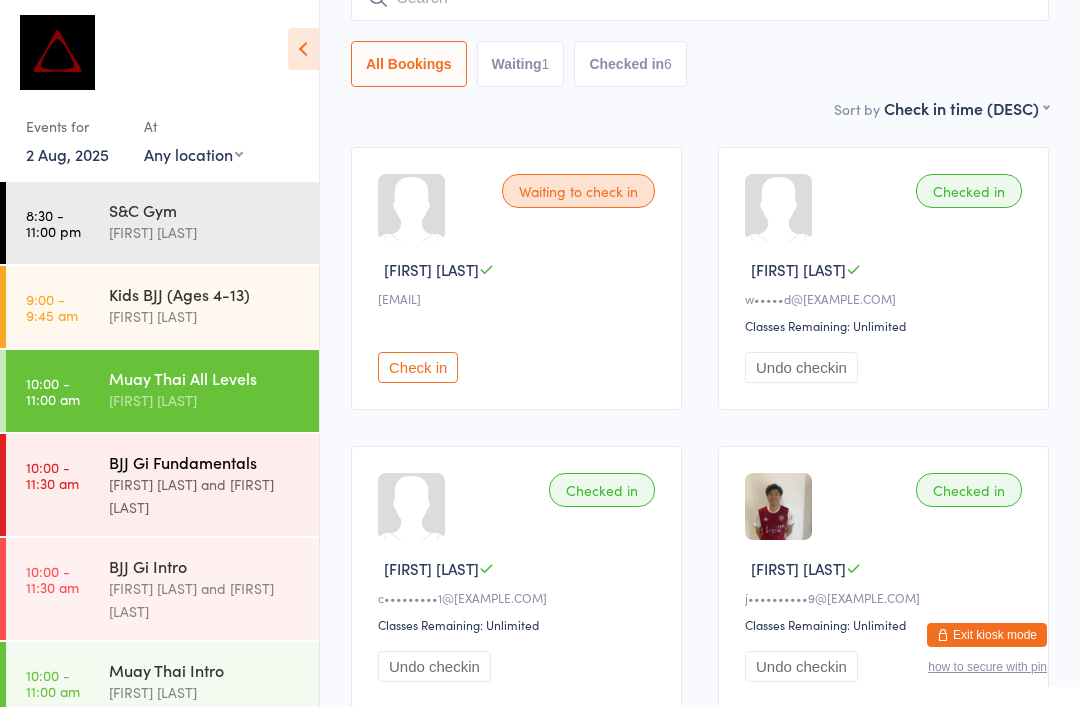 click on "[FIRST] [LAST] and [FIRST] [LAST]" at bounding box center (205, 496) 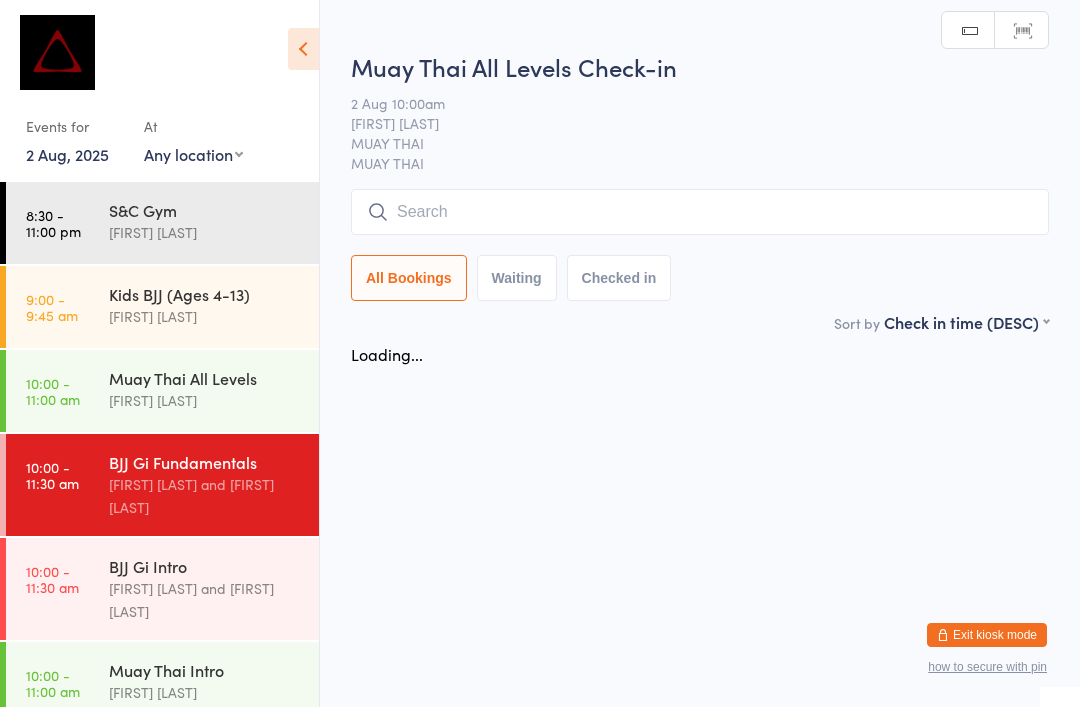 scroll, scrollTop: 0, scrollLeft: 0, axis: both 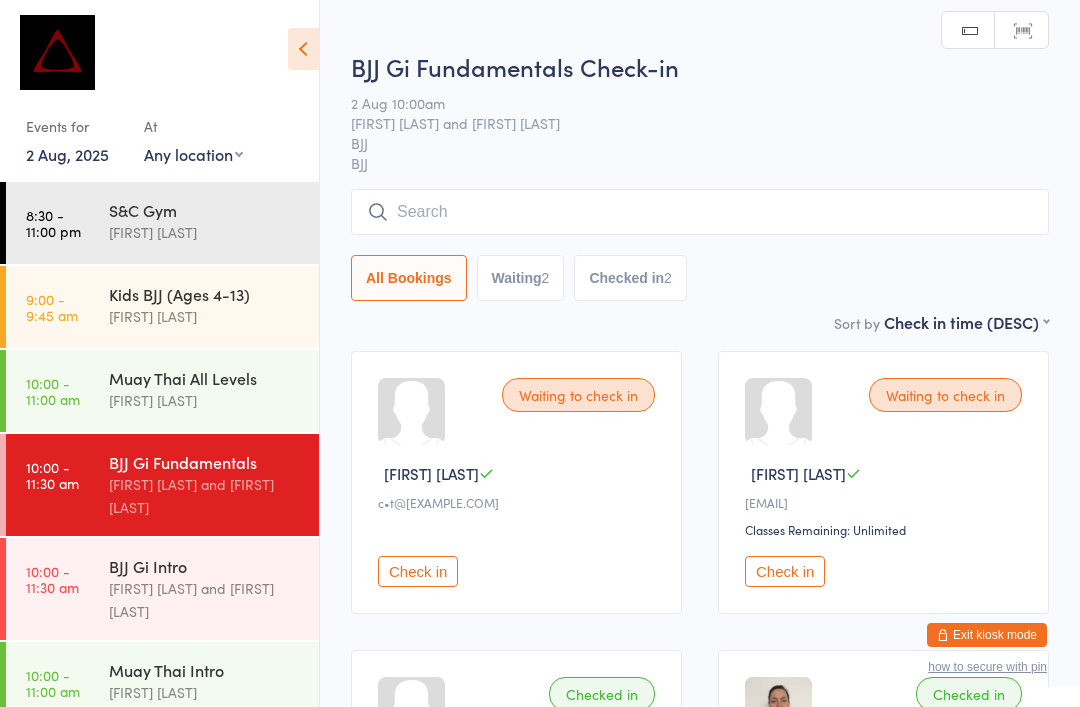 click at bounding box center (700, 212) 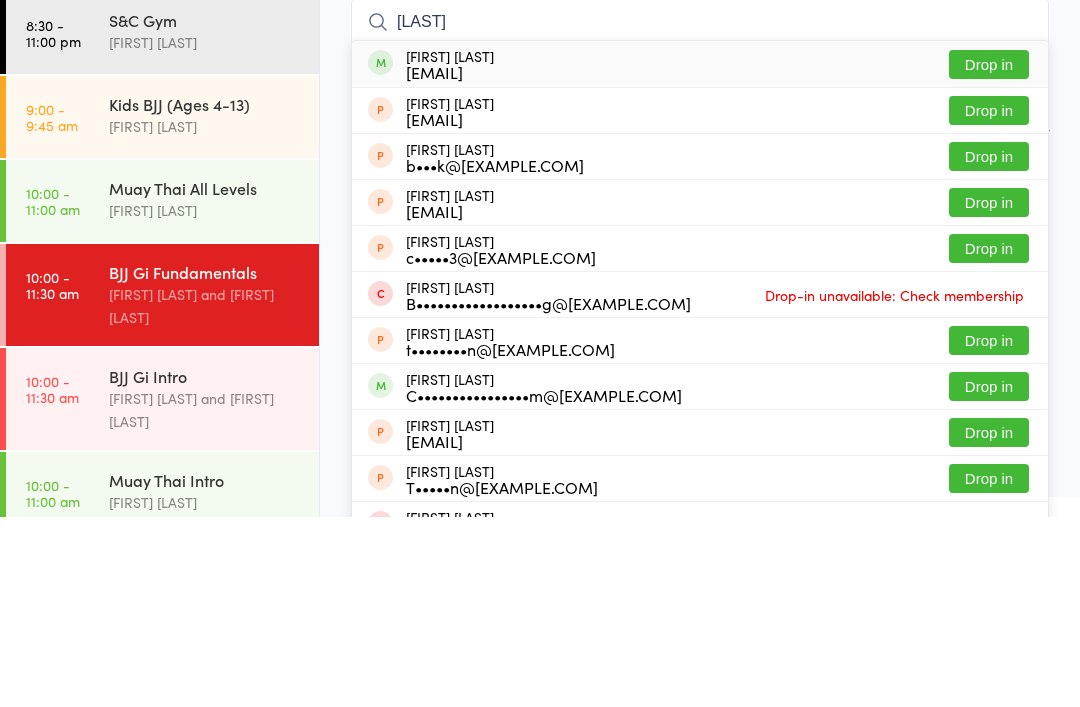 type on "[LAST]" 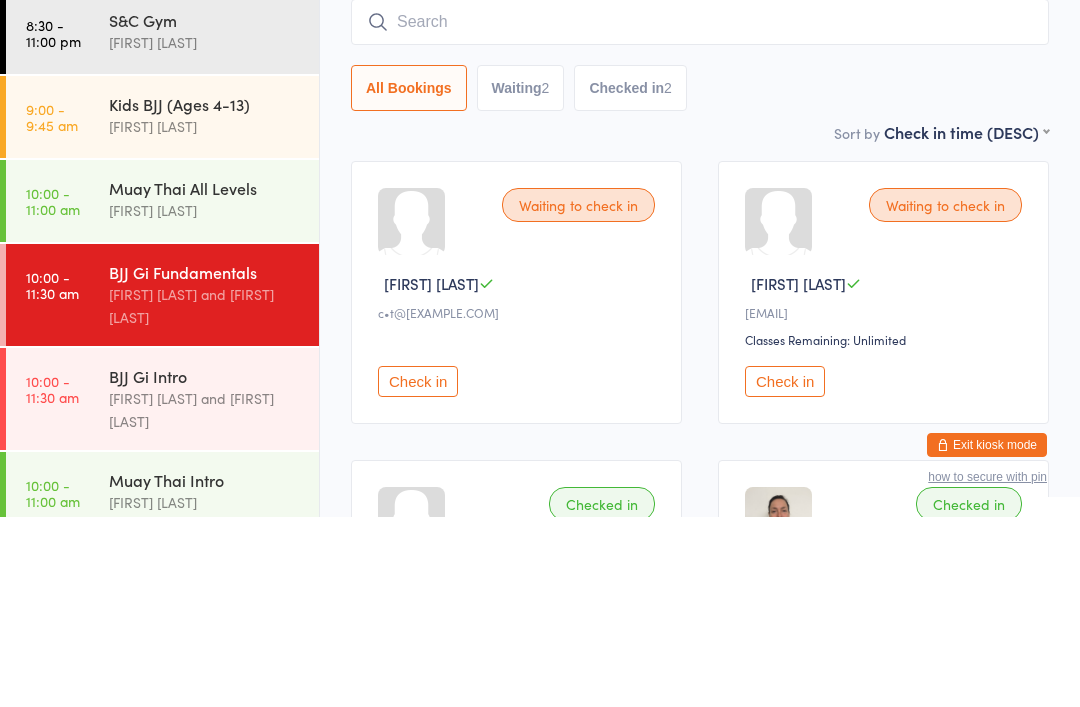 scroll, scrollTop: 190, scrollLeft: 0, axis: vertical 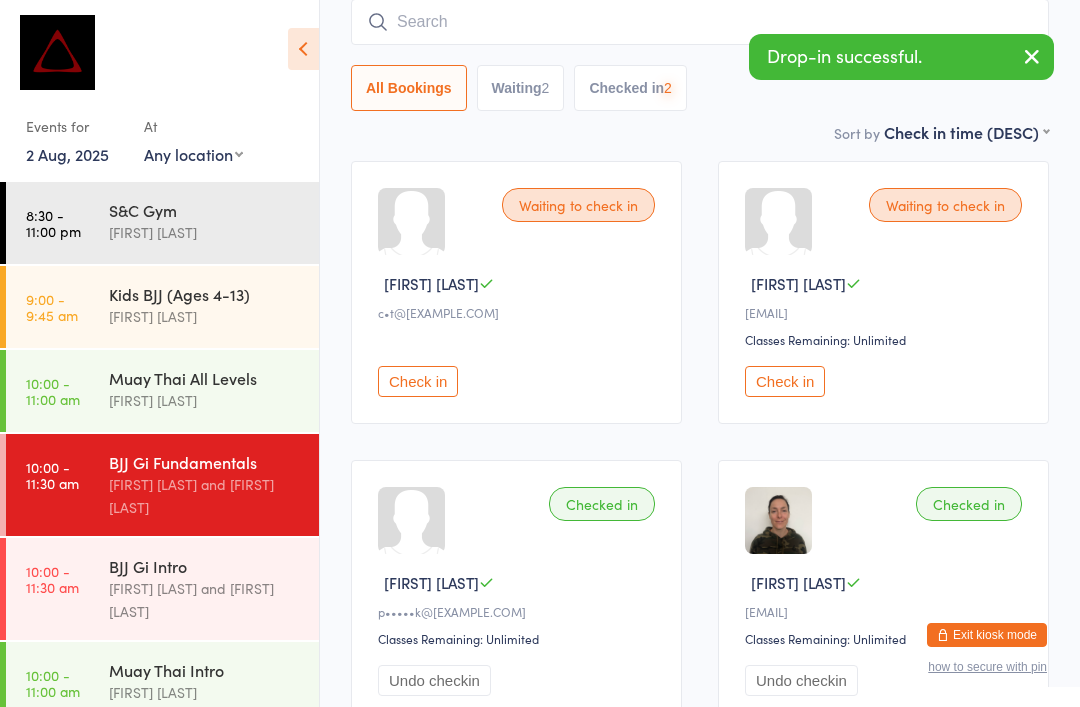 click at bounding box center [700, 22] 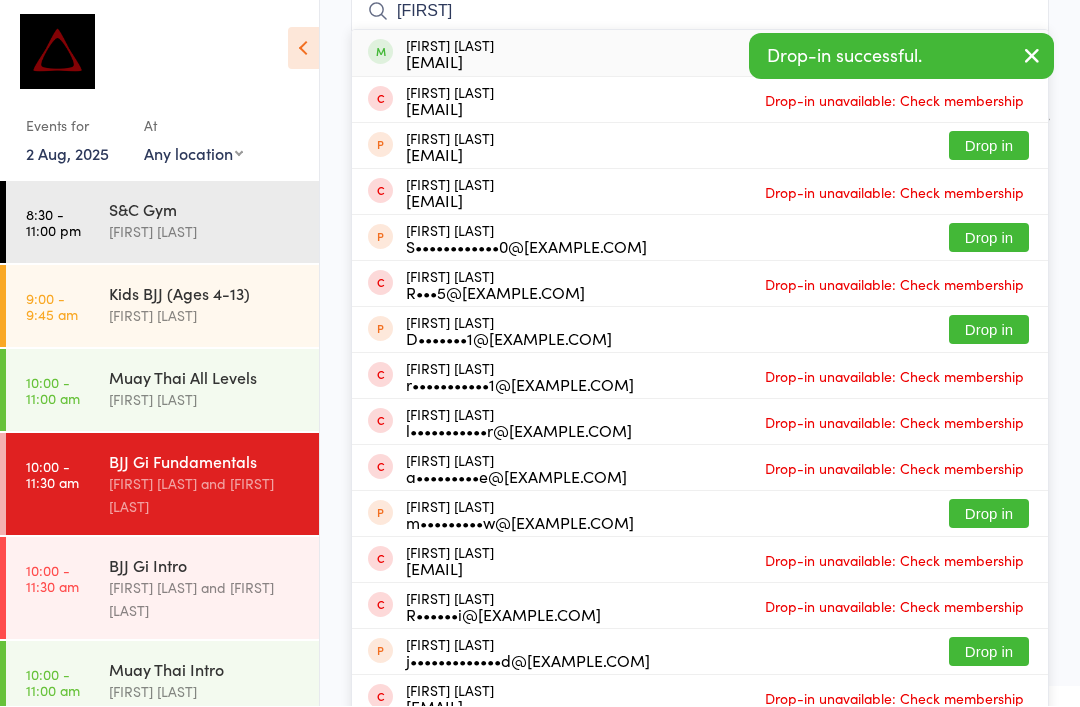 click at bounding box center [1032, 56] 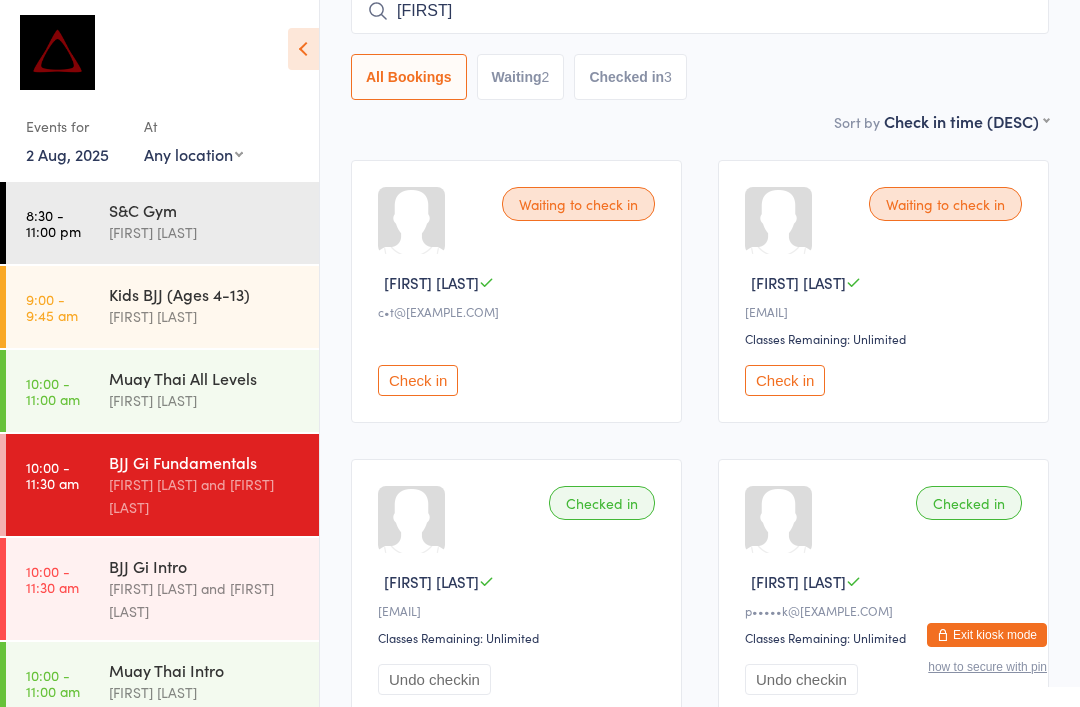 click on "[FIRST]" at bounding box center [700, 11] 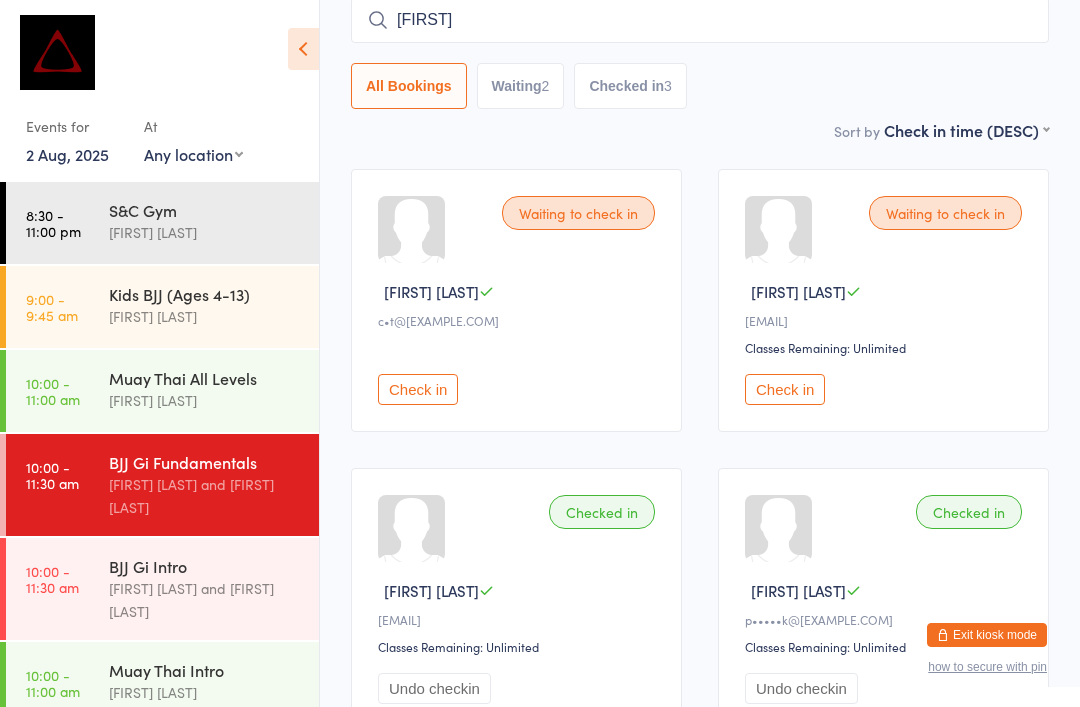 scroll, scrollTop: 181, scrollLeft: 0, axis: vertical 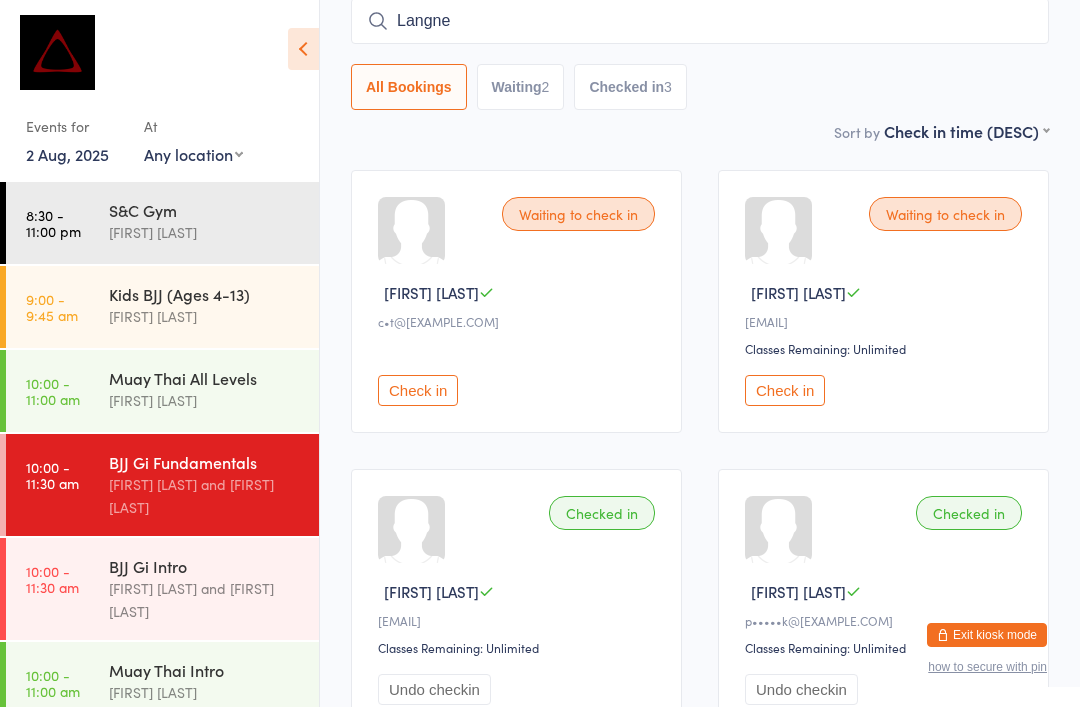 type on "[FIRST]" 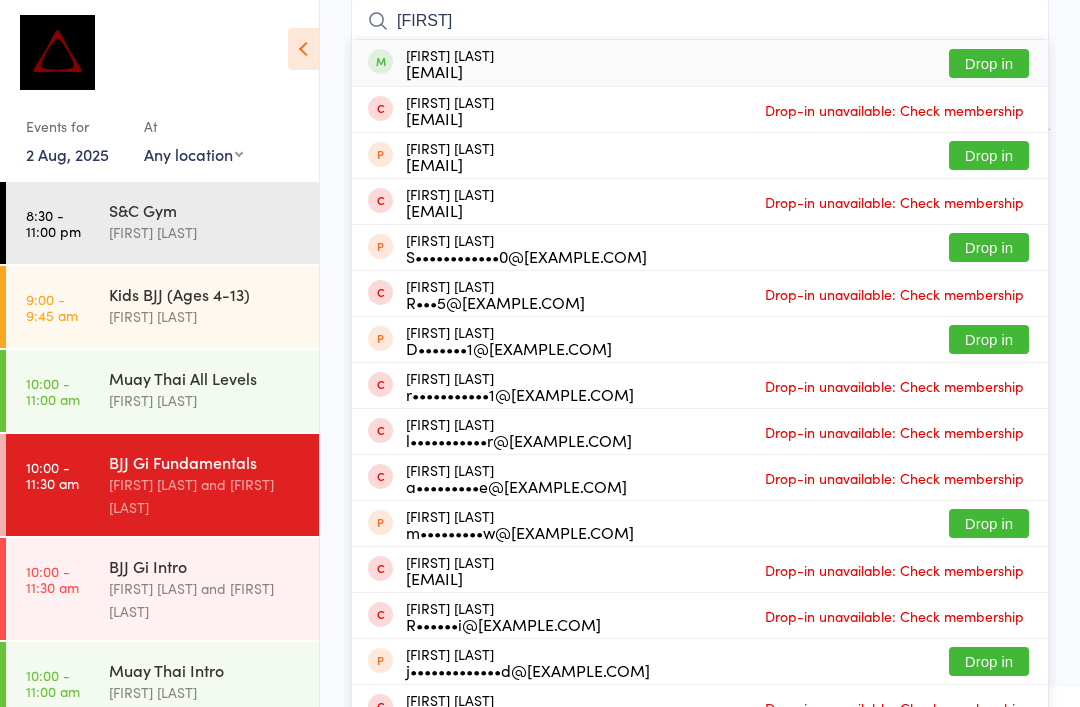 click on "Drop in" at bounding box center (989, 63) 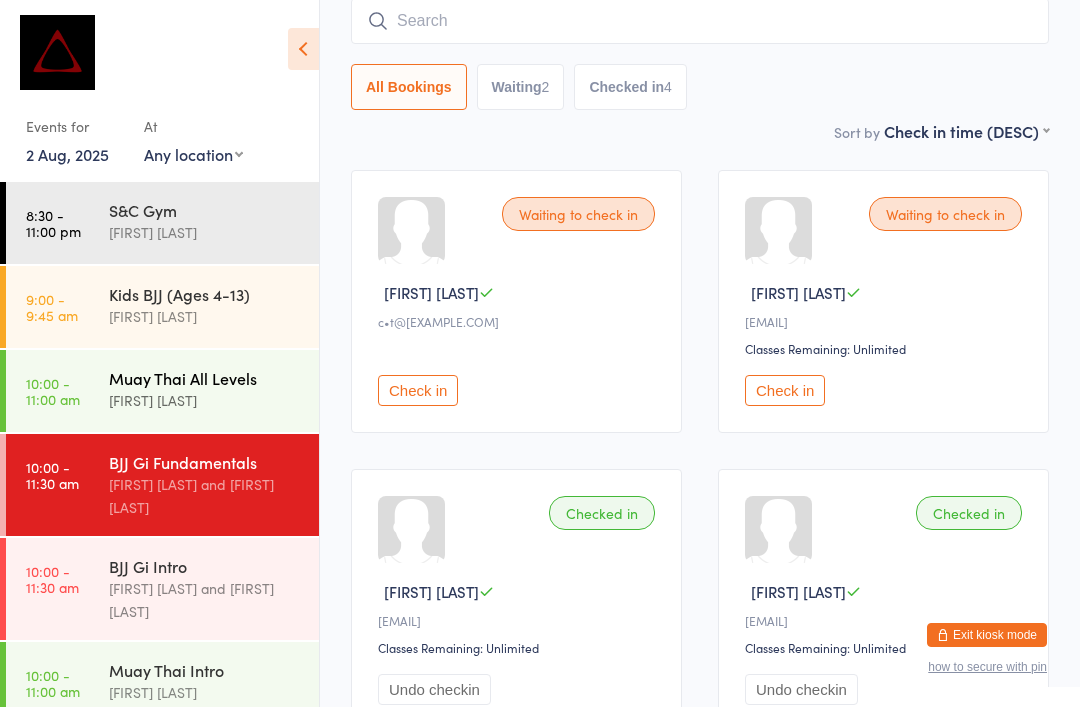 click on "10:00 - 11:00 am" at bounding box center [53, 391] 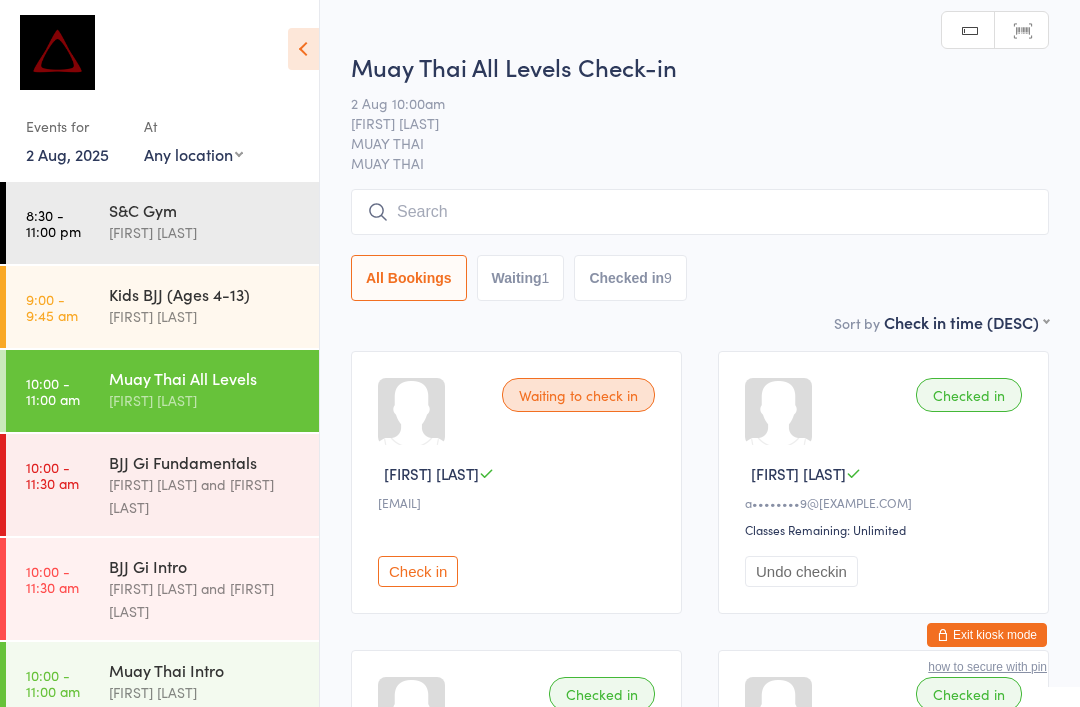click at bounding box center (700, 212) 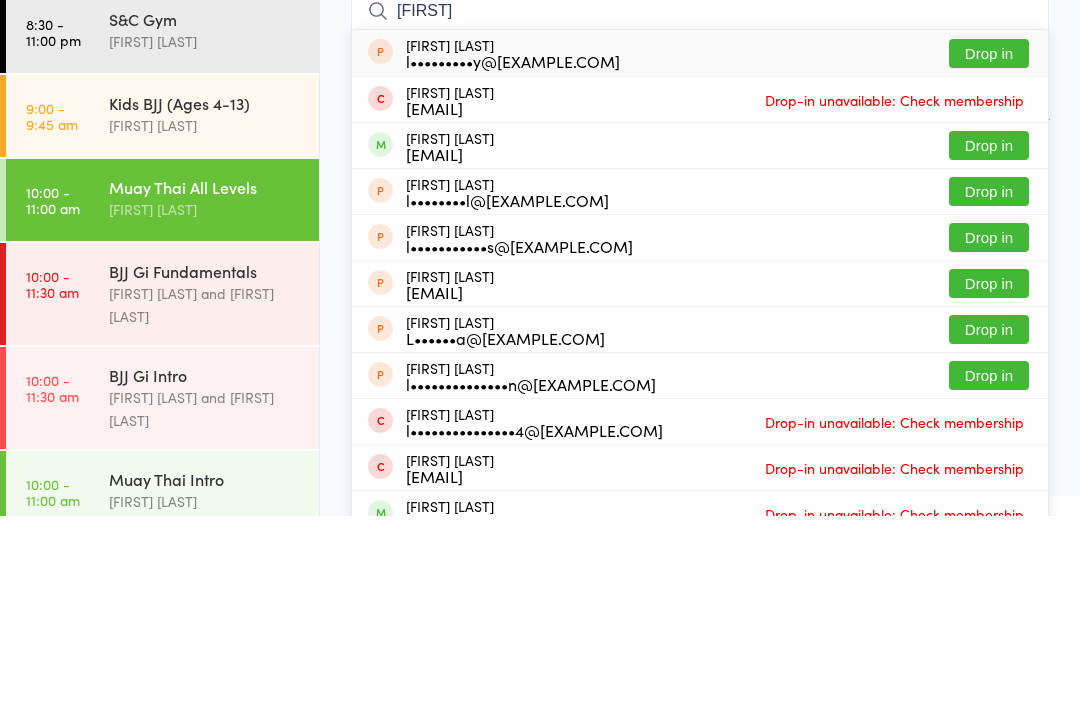 type on "[FIRST]" 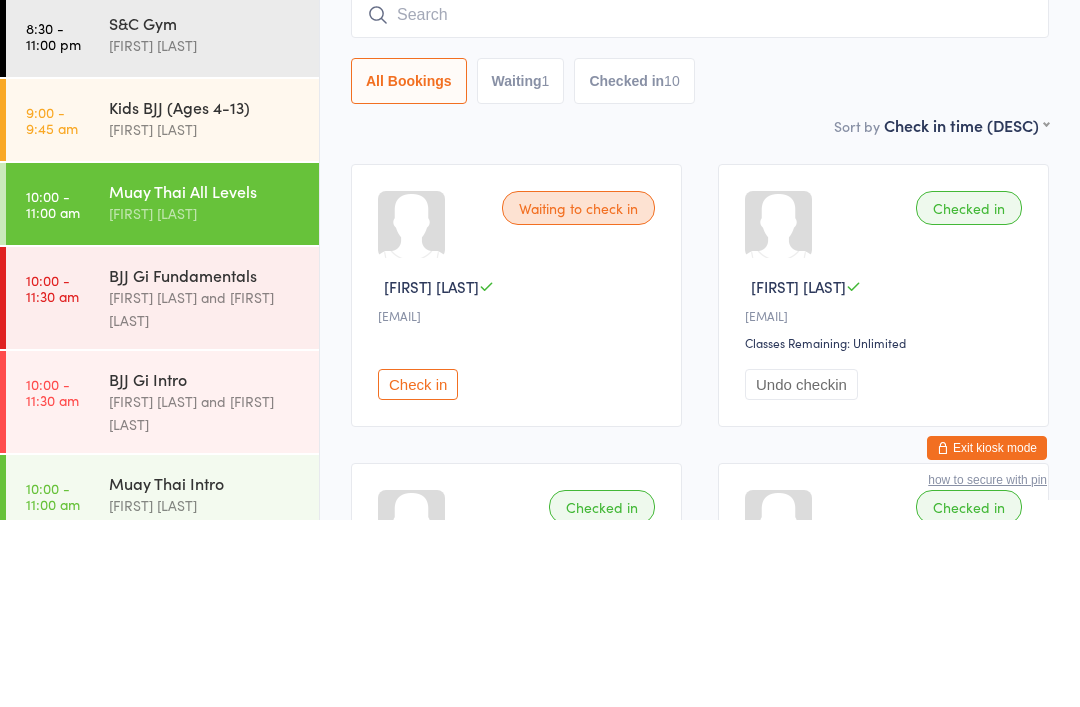 click on "All Bookings Waiting  1 Checked in  10" at bounding box center (700, 268) 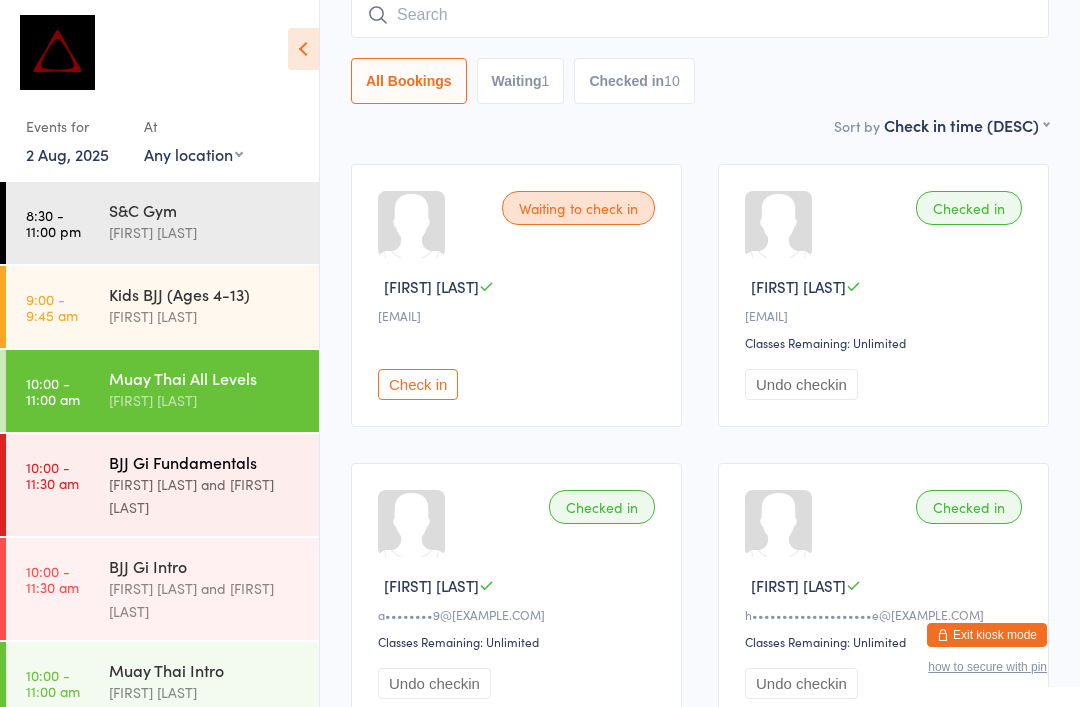 click on "[FIRST] [LAST] and [FIRST] [LAST]" at bounding box center [205, 496] 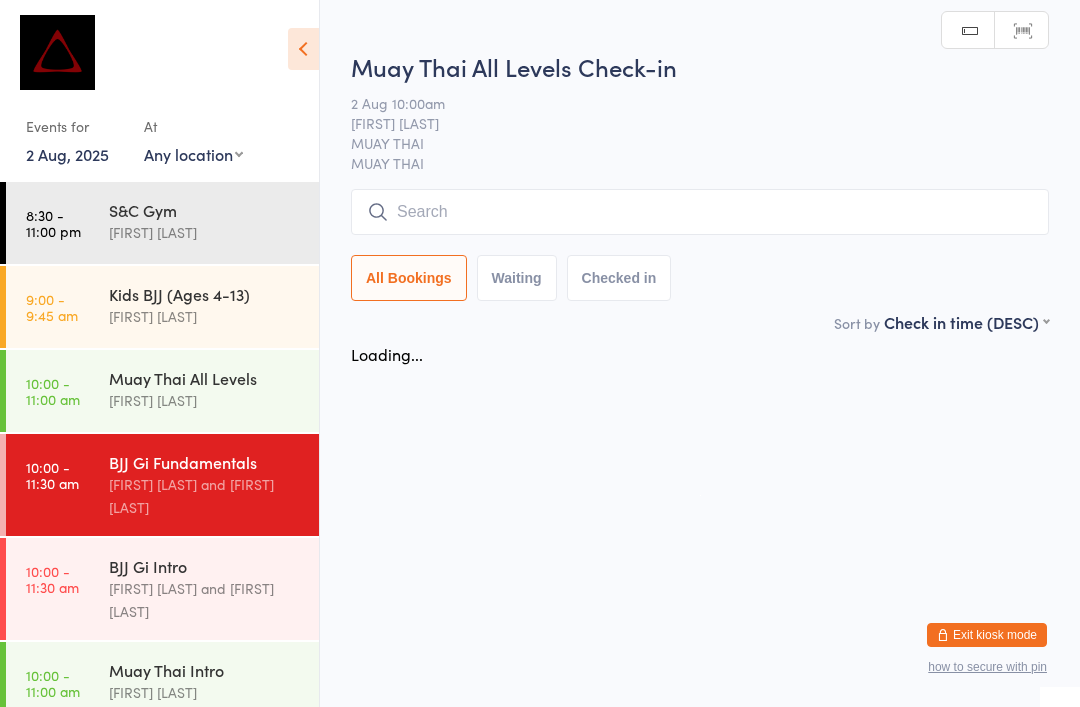 scroll, scrollTop: 0, scrollLeft: 0, axis: both 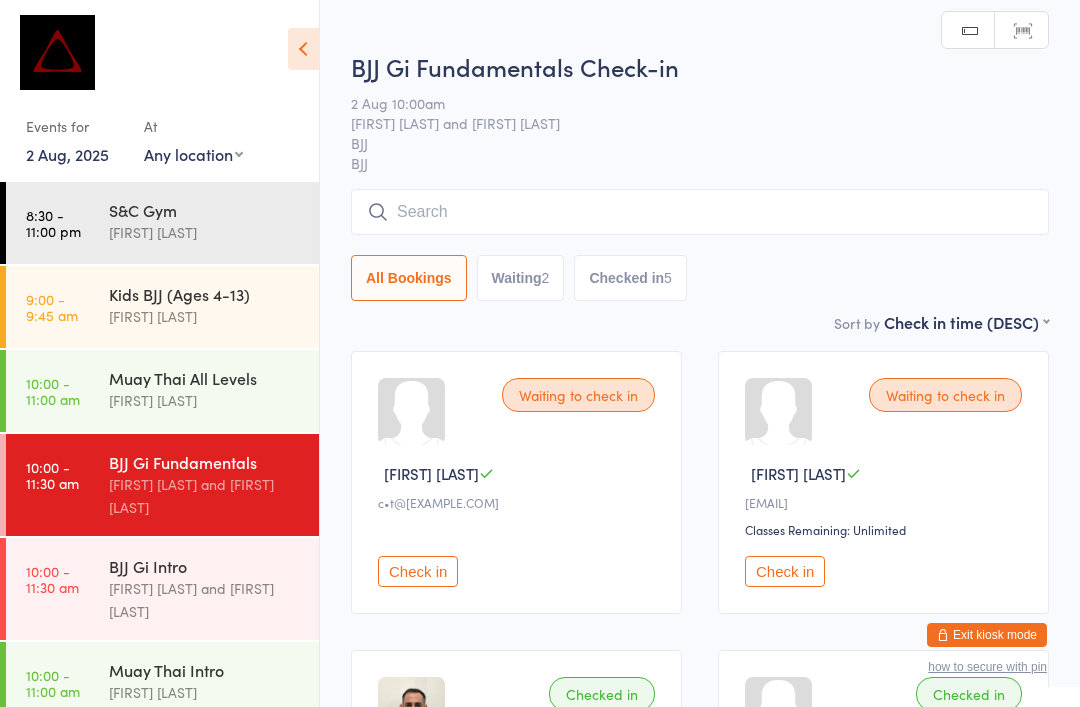 click at bounding box center (700, 212) 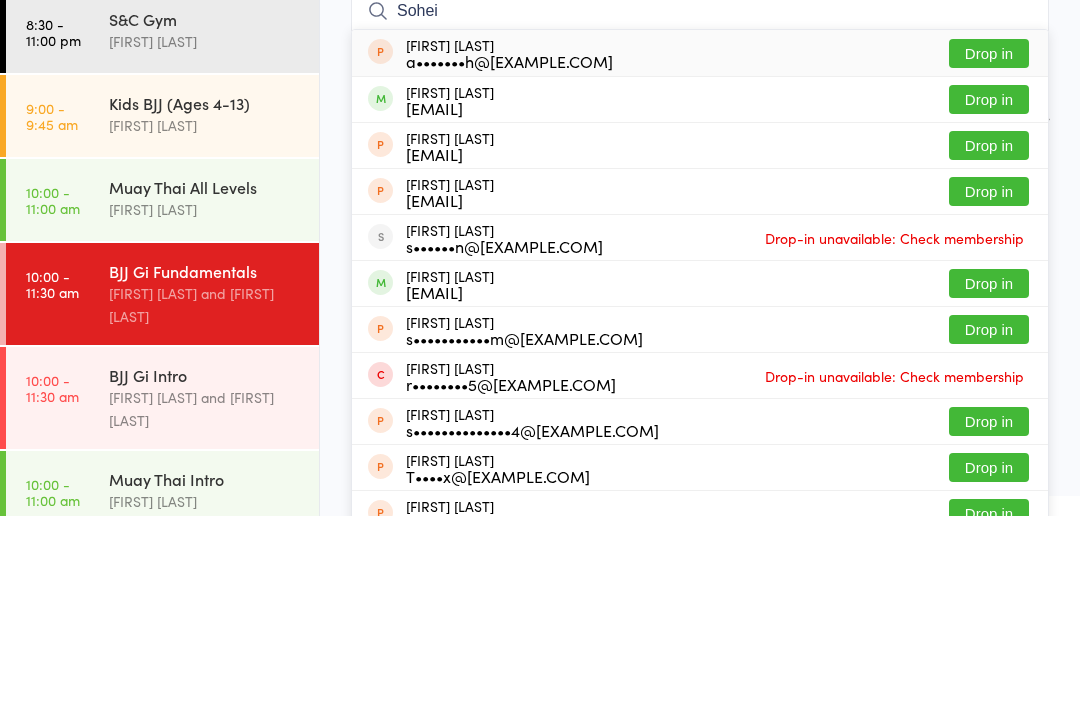 type on "Sohei" 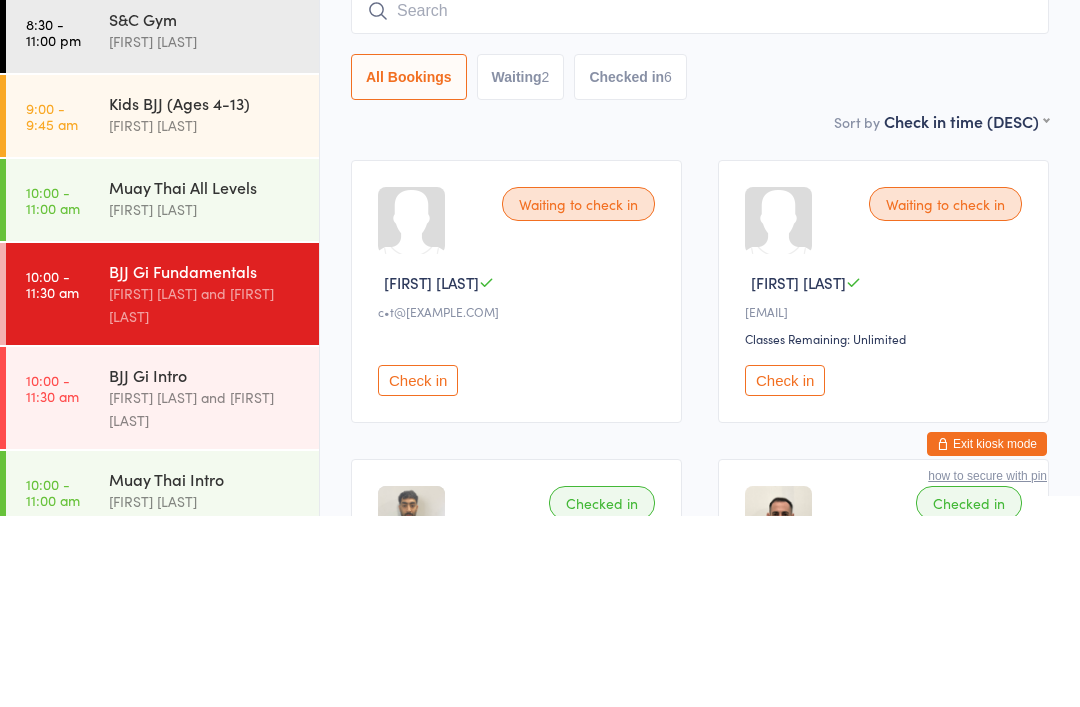 click on "Sort by   Check in time (DESC) First name (ASC) First name (DESC) Last name (ASC) Last name (DESC) Check in time (ASC) Check in time (DESC) Rank (ASC) Rank (DESC)" at bounding box center [700, 312] 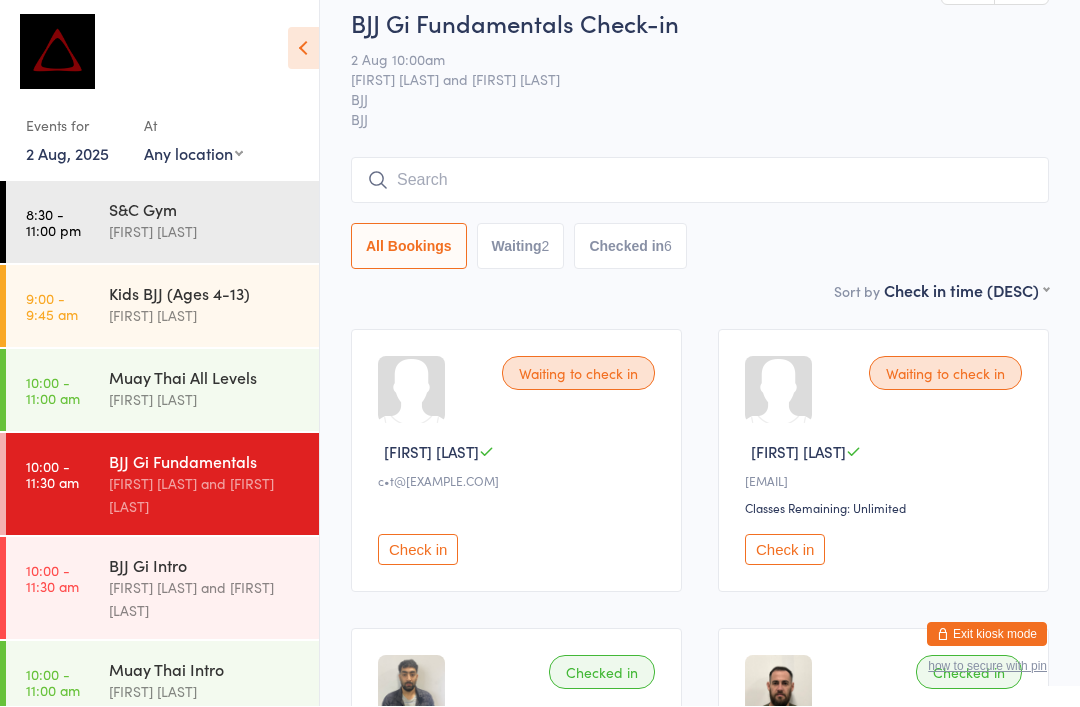 scroll, scrollTop: 21, scrollLeft: 0, axis: vertical 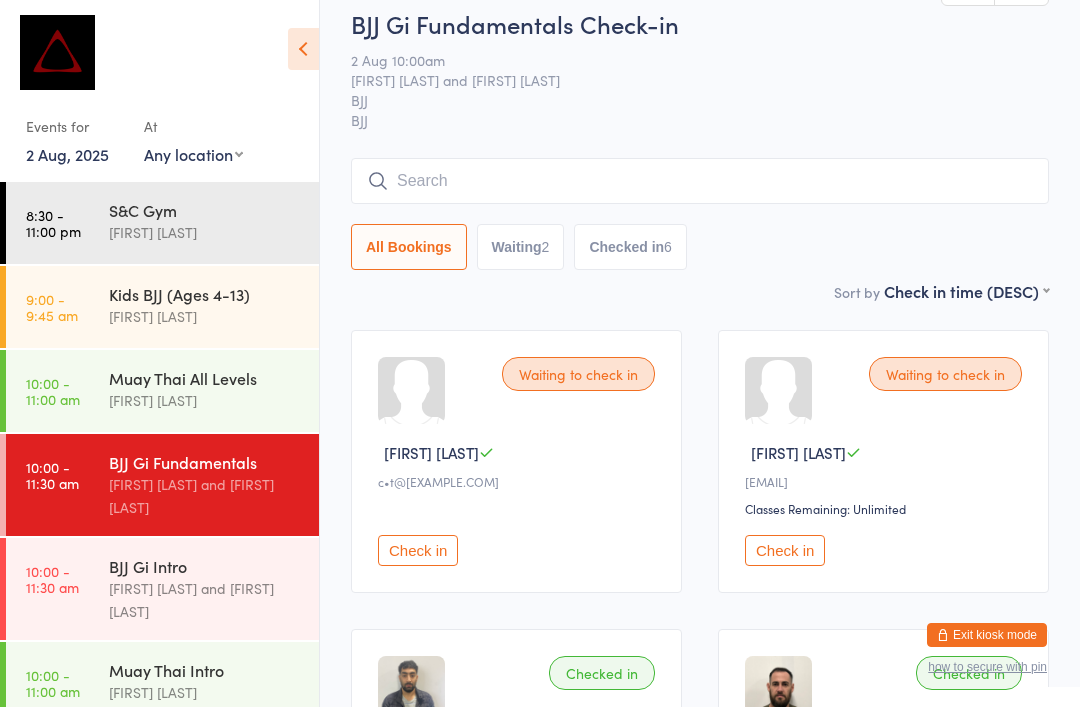 click at bounding box center (700, 181) 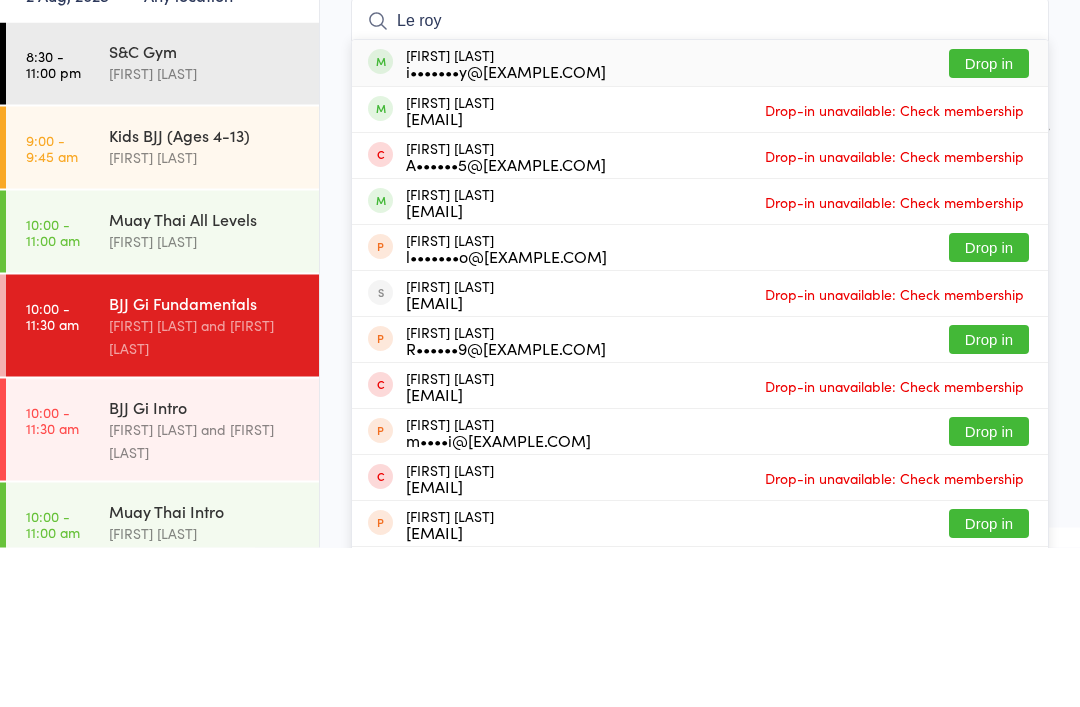 type on "Le roy" 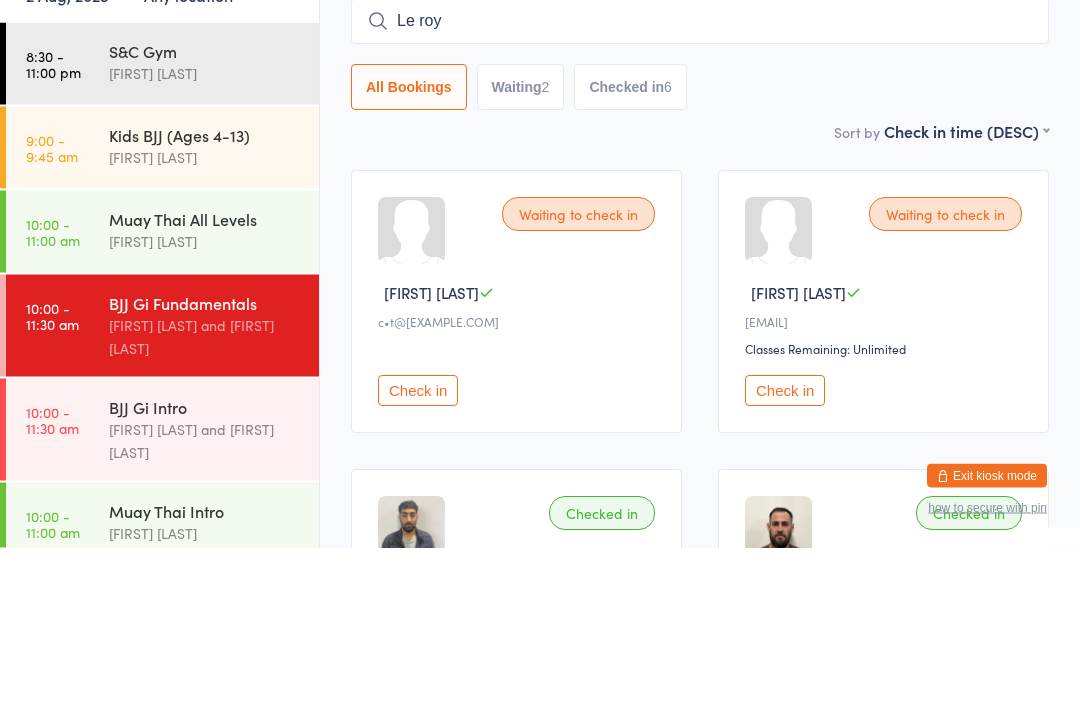 type 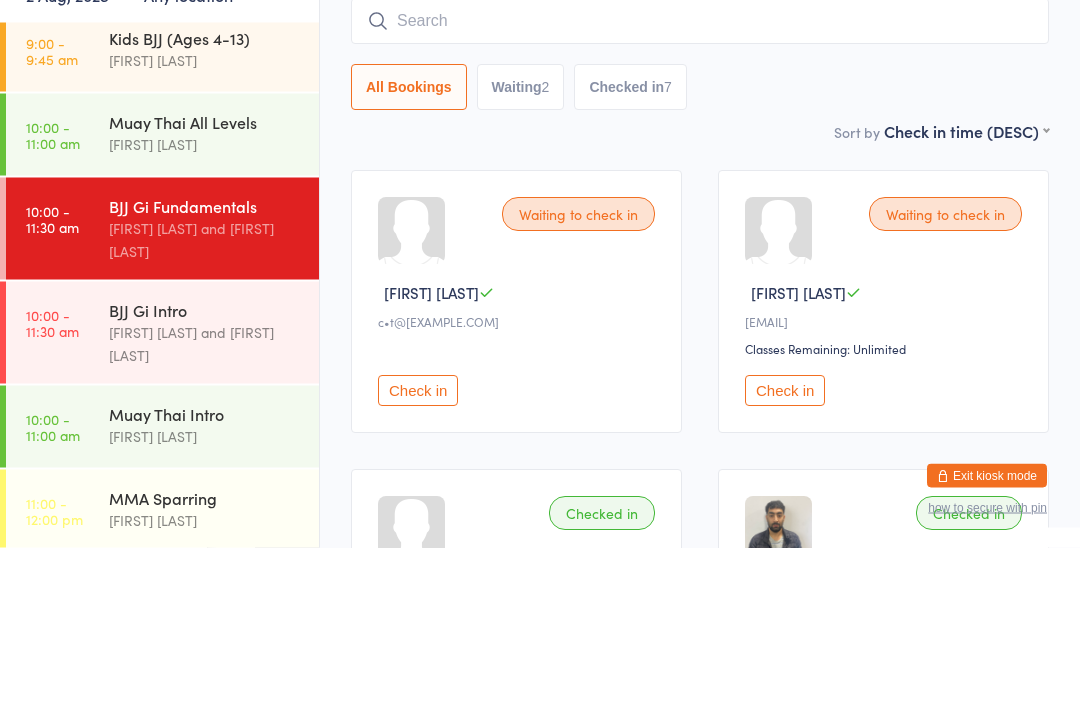 scroll, scrollTop: 99, scrollLeft: 0, axis: vertical 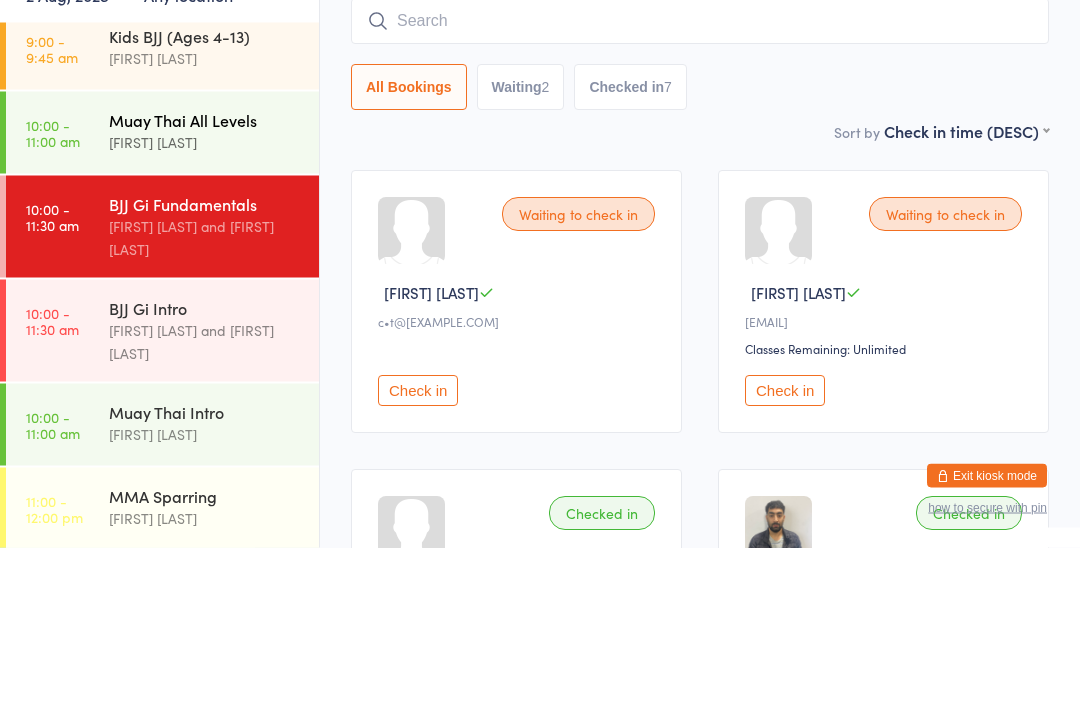 click on "[FIRST] [LAST]" at bounding box center (205, 301) 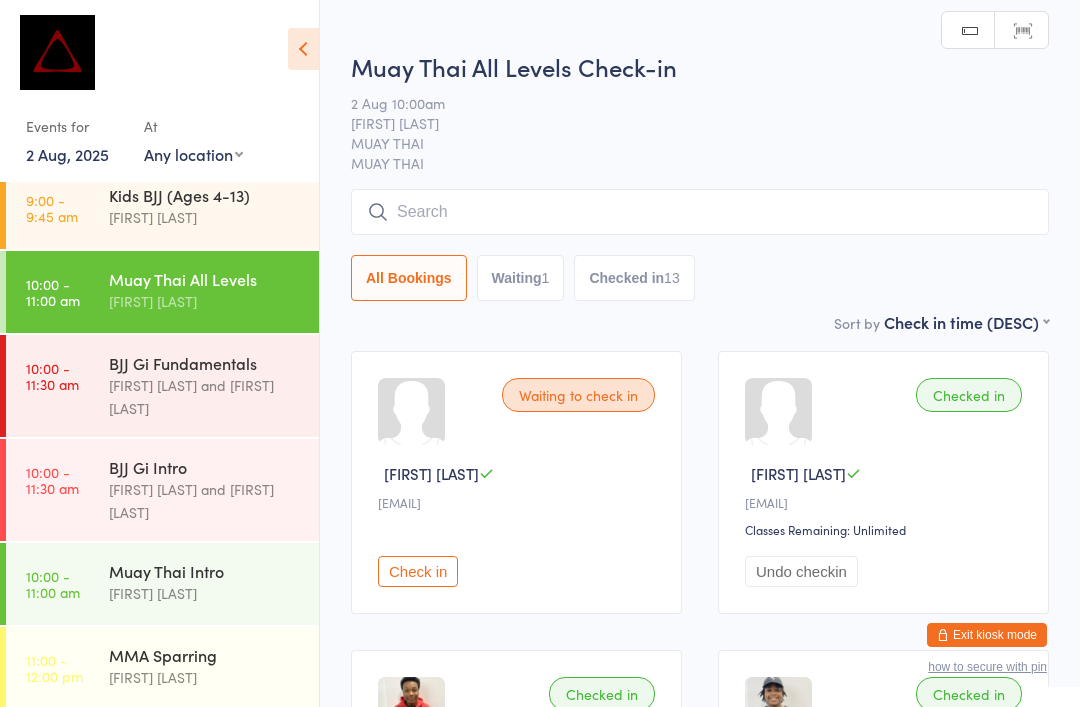 click at bounding box center (700, 212) 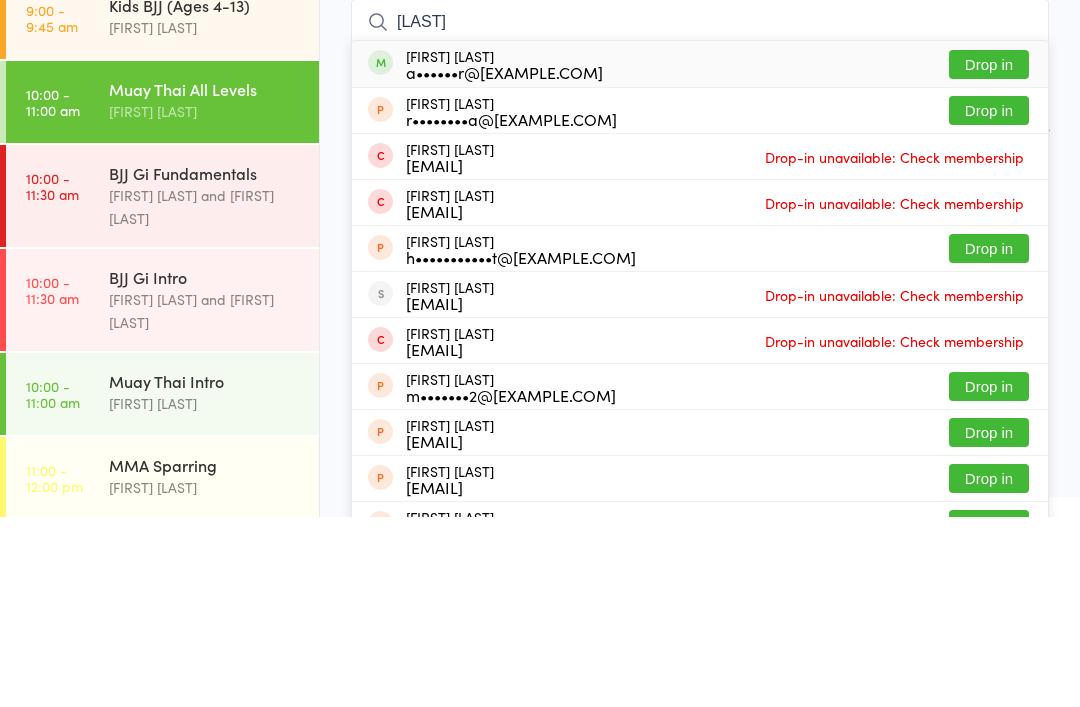 type on "[LAST]" 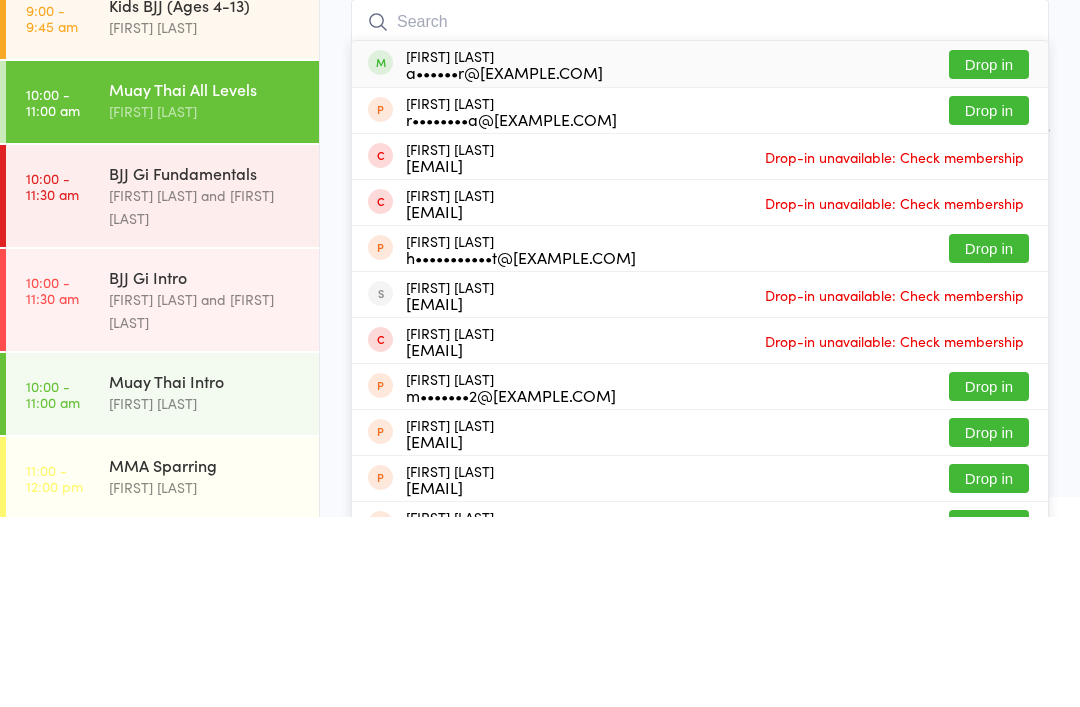 scroll, scrollTop: 190, scrollLeft: 0, axis: vertical 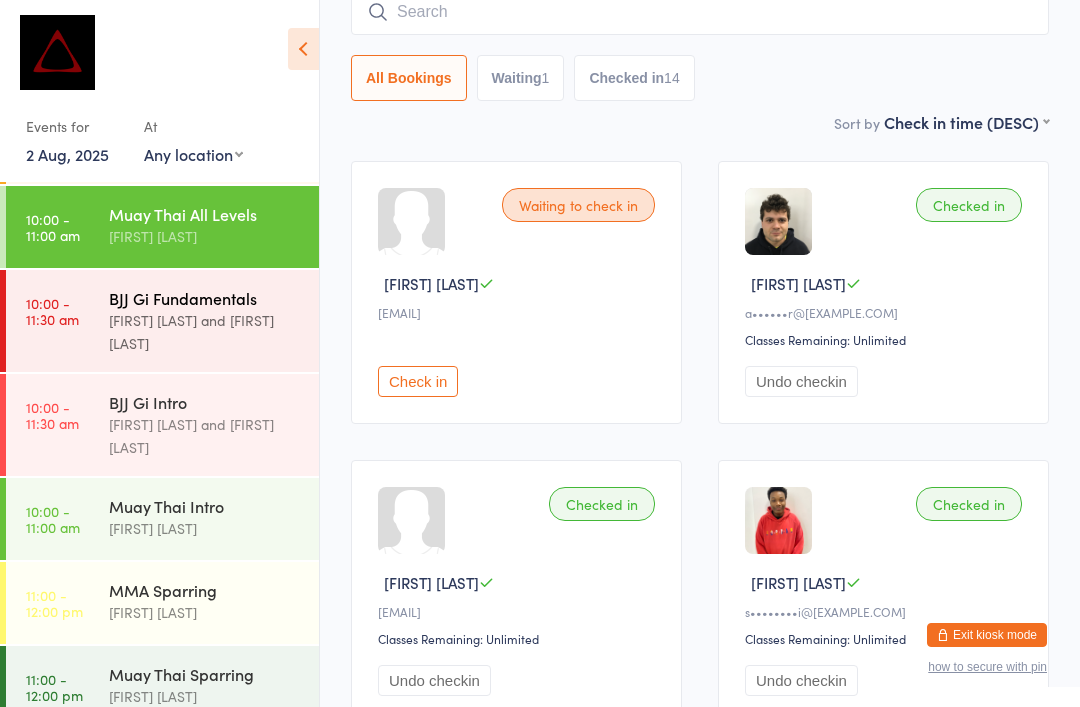 click on "Max Viney and David Hart" at bounding box center [205, 332] 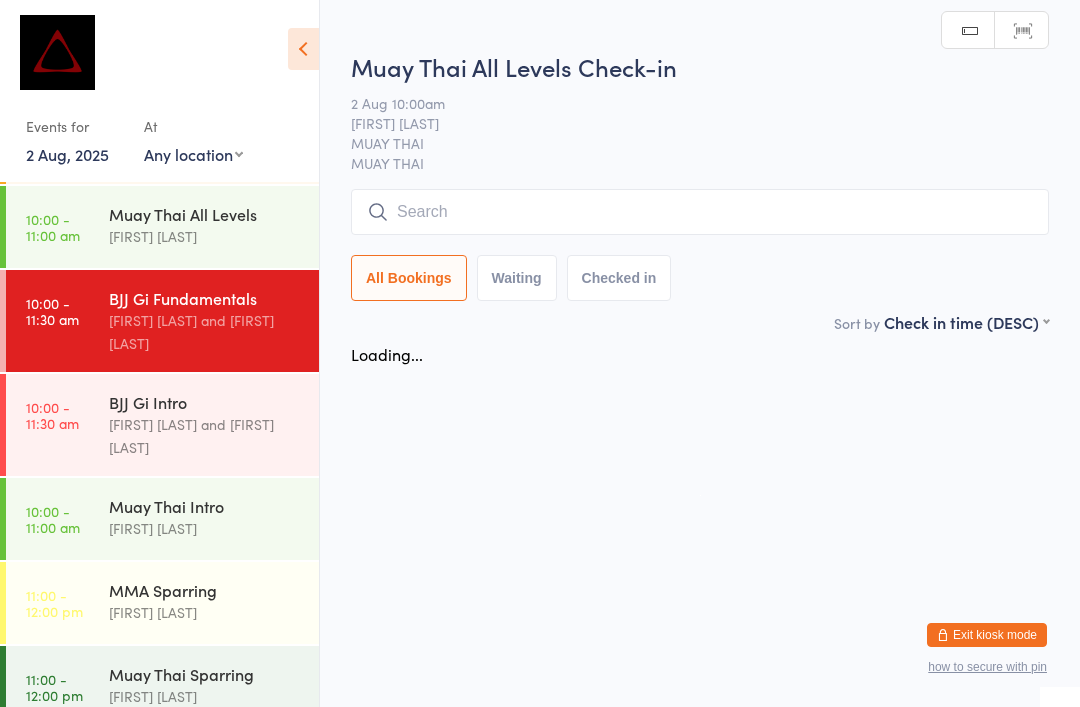 scroll, scrollTop: 0, scrollLeft: 0, axis: both 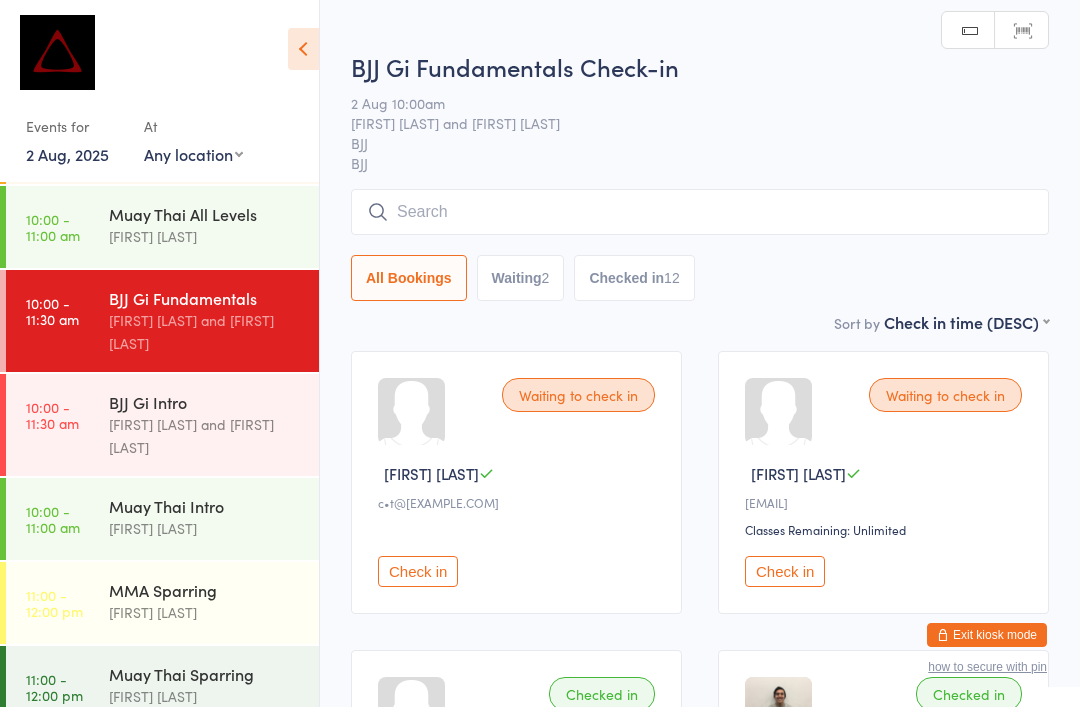 click at bounding box center [700, 212] 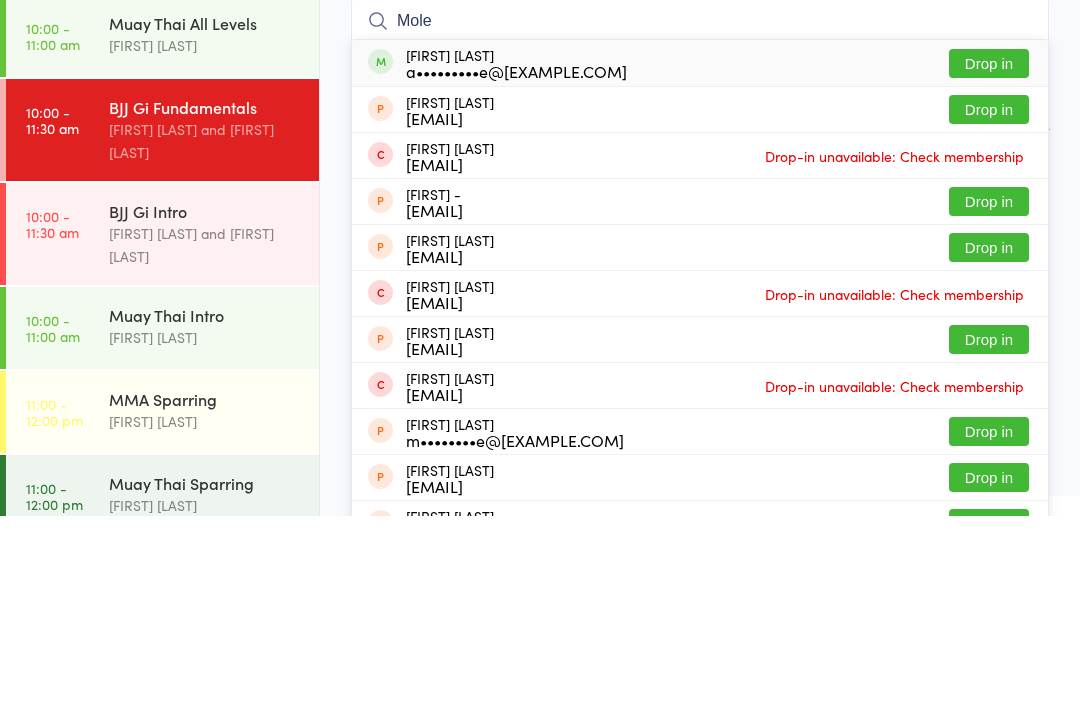 type on "Mole" 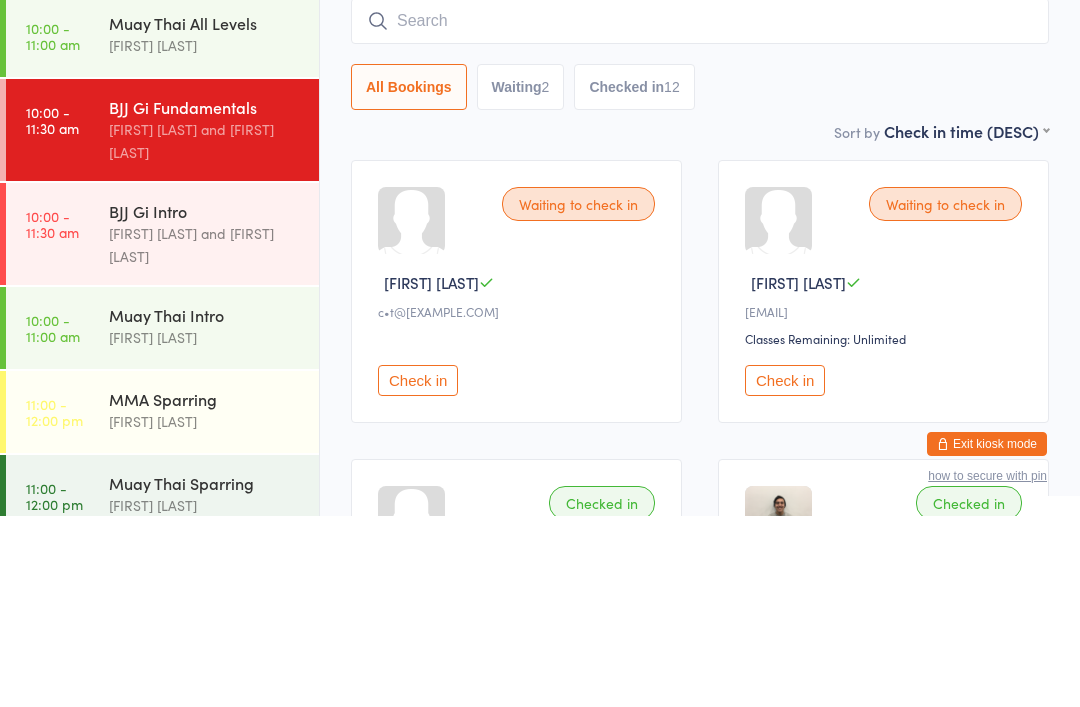 scroll, scrollTop: 191, scrollLeft: 0, axis: vertical 